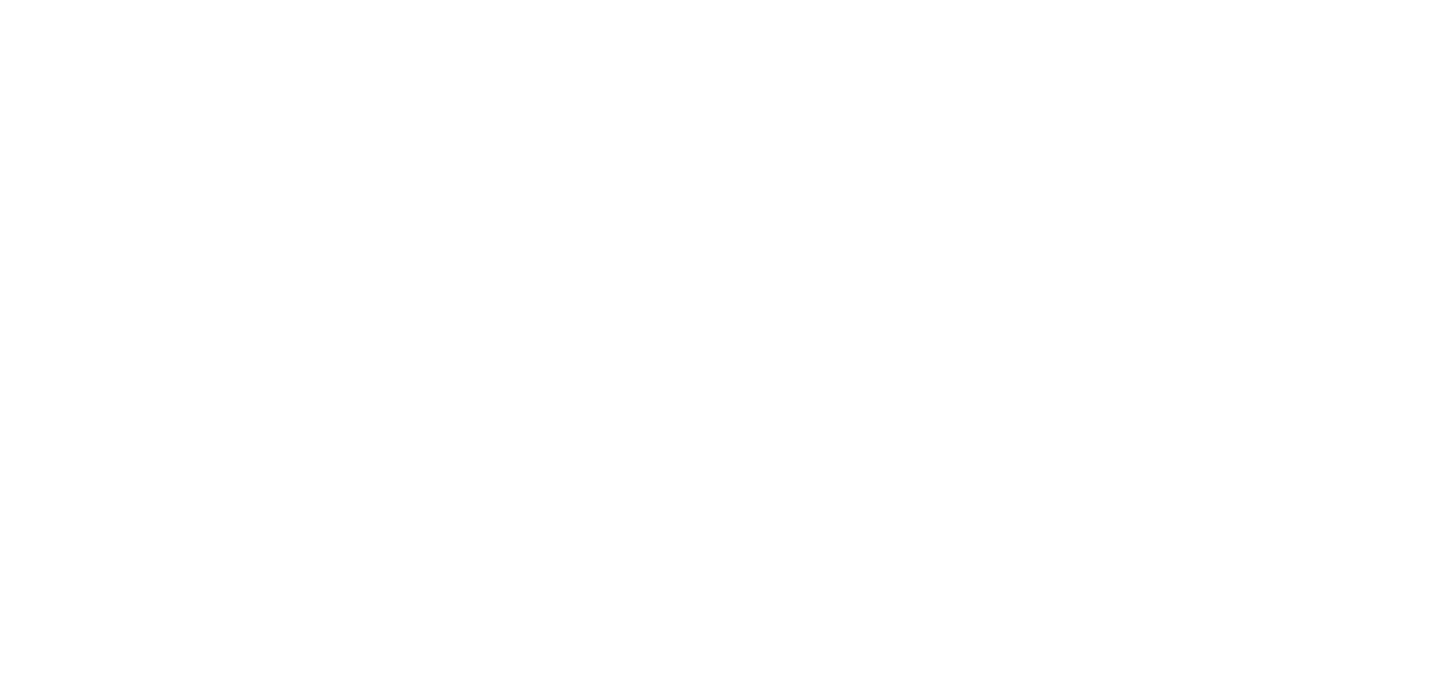 scroll, scrollTop: 0, scrollLeft: 0, axis: both 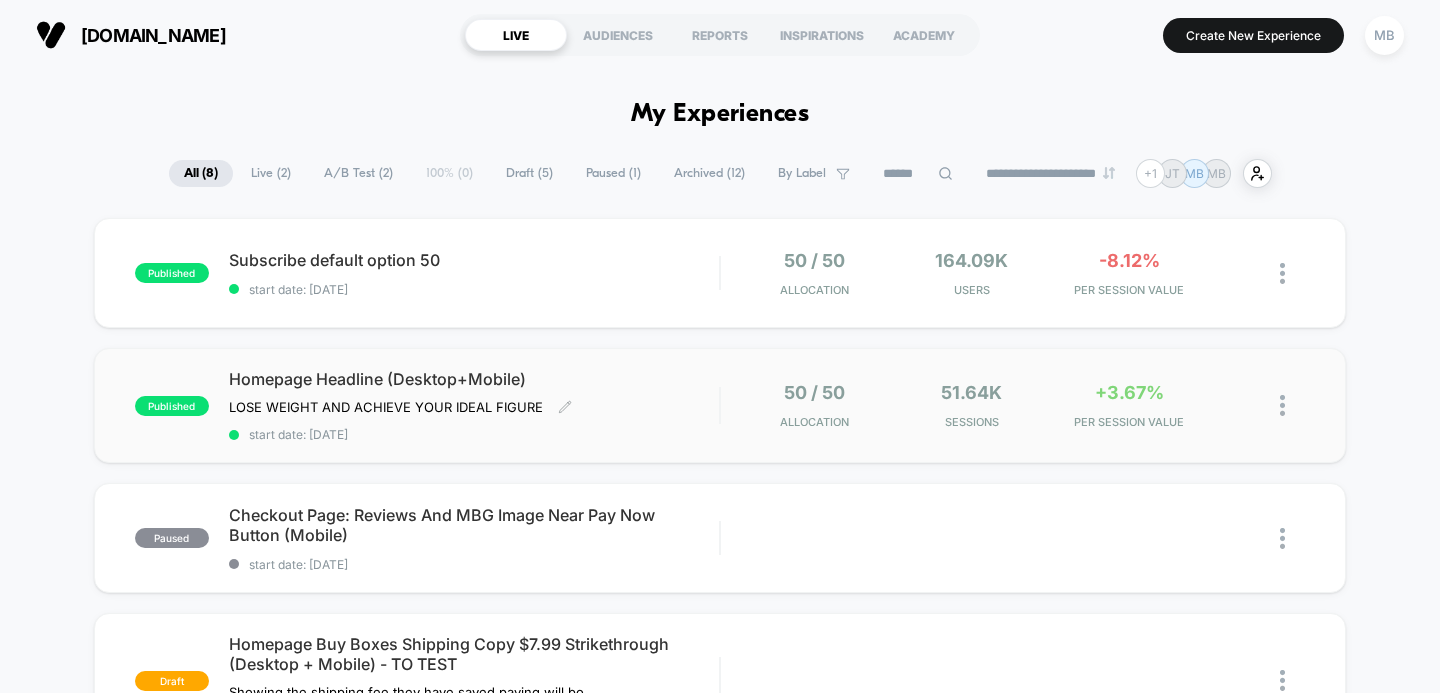 click on "Homepage Headline (Desktop+Mobile)" at bounding box center (474, 379) 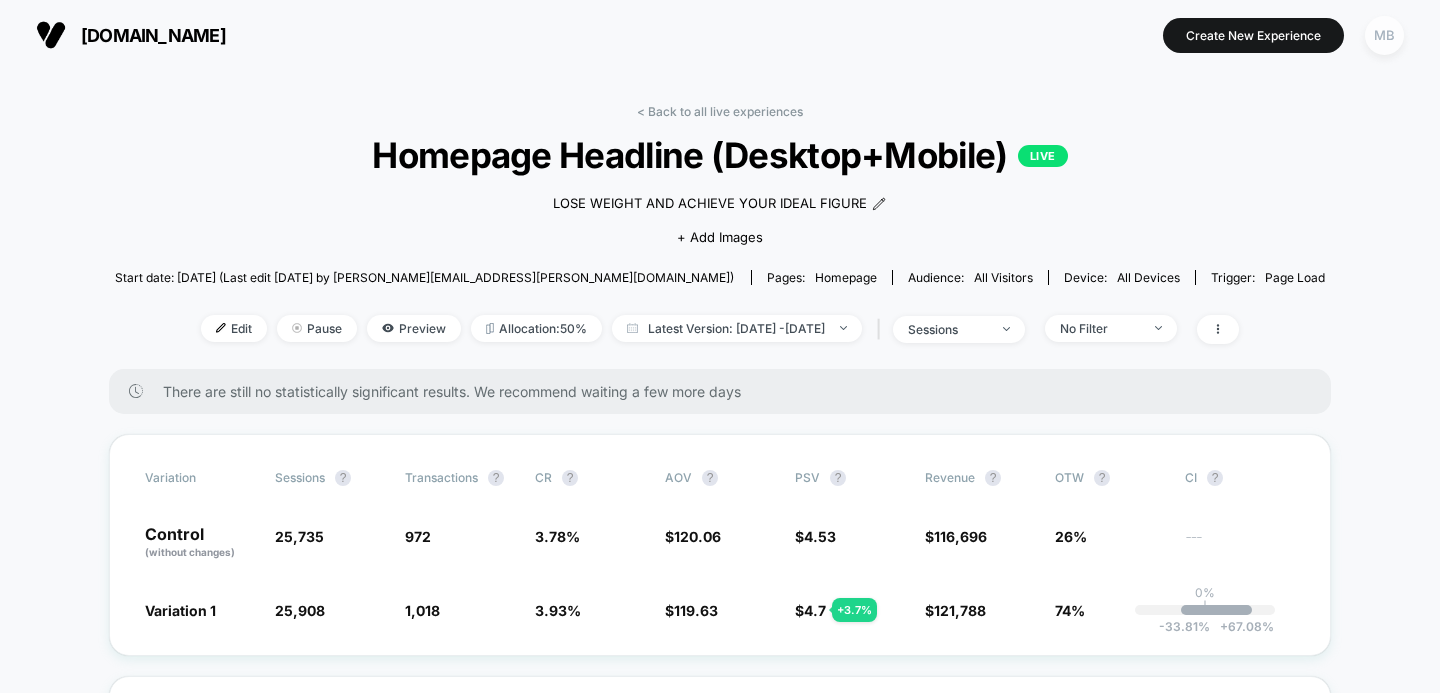 click on "MB" at bounding box center (1384, 35) 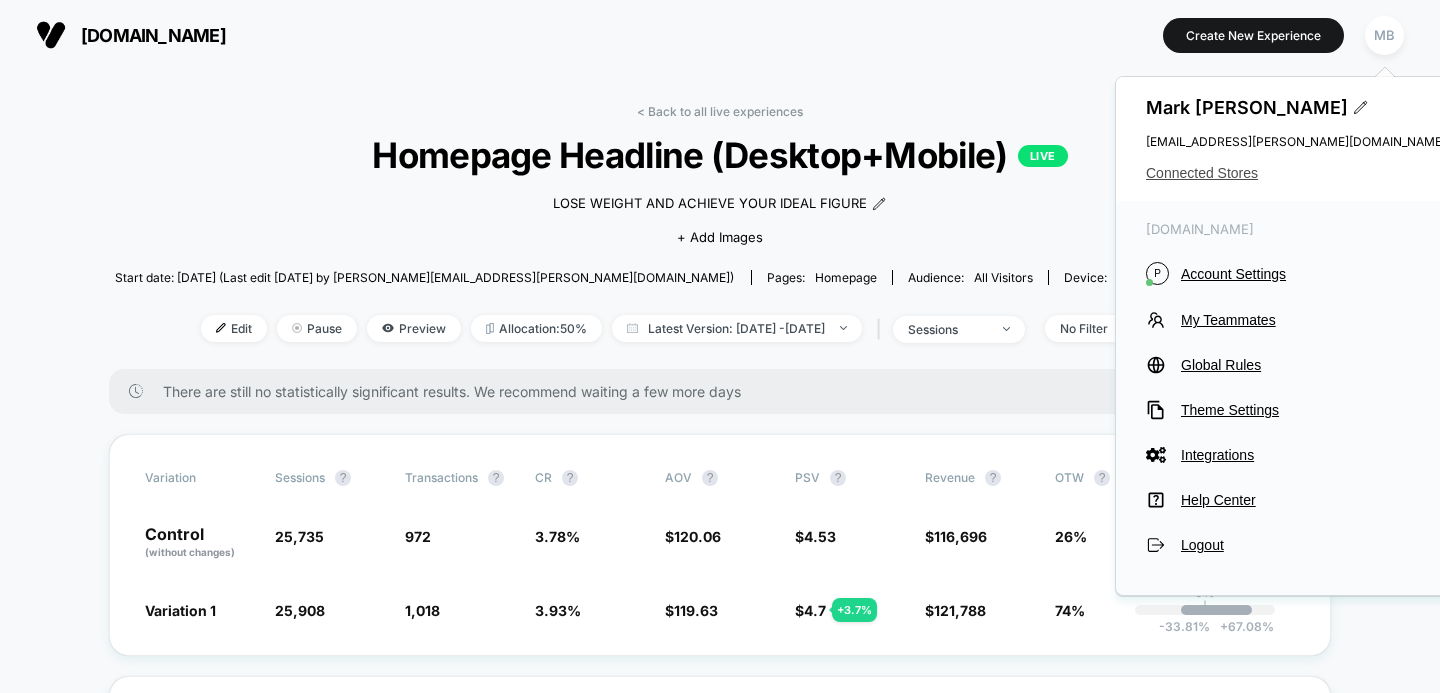 click on "Connected Stores" at bounding box center (1296, 173) 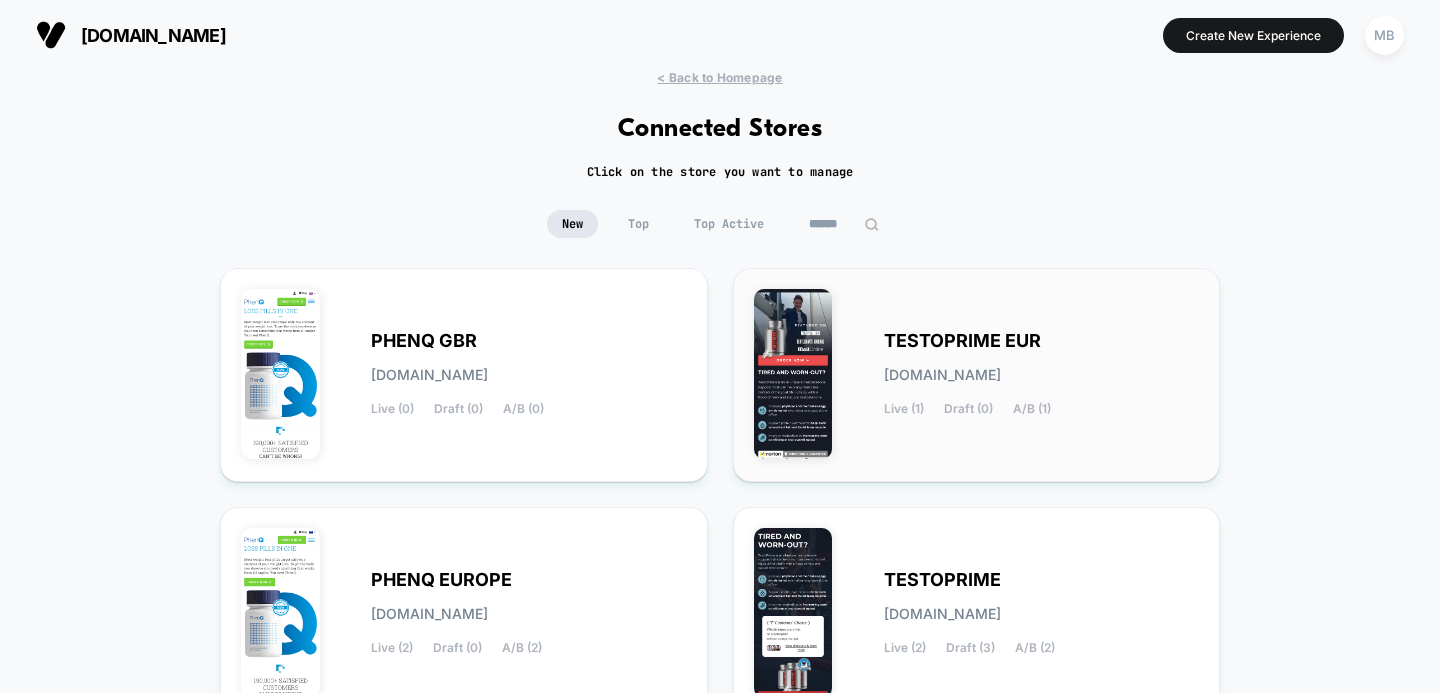 click on "TESTOPRIME EUR [DOMAIN_NAME] Live (1) Draft (0) A/B (1)" at bounding box center [977, 375] 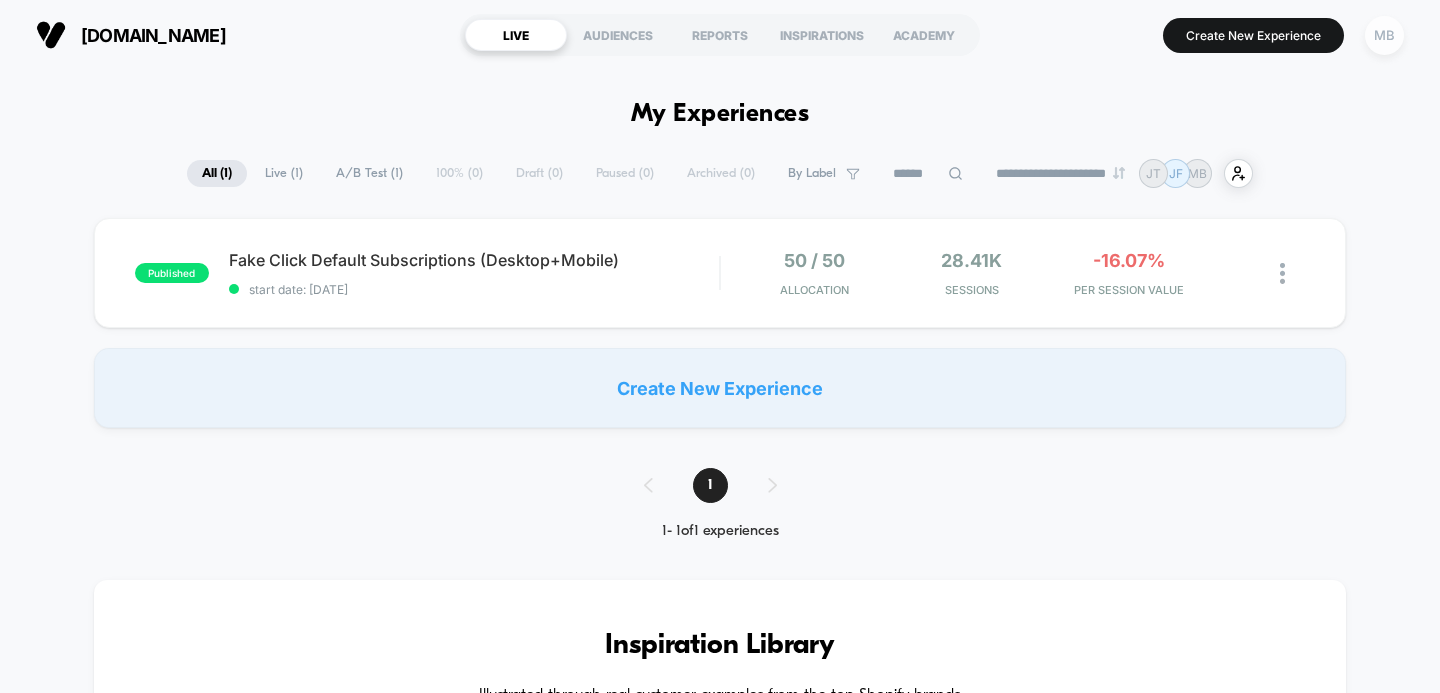 click on "MB" at bounding box center [1384, 35] 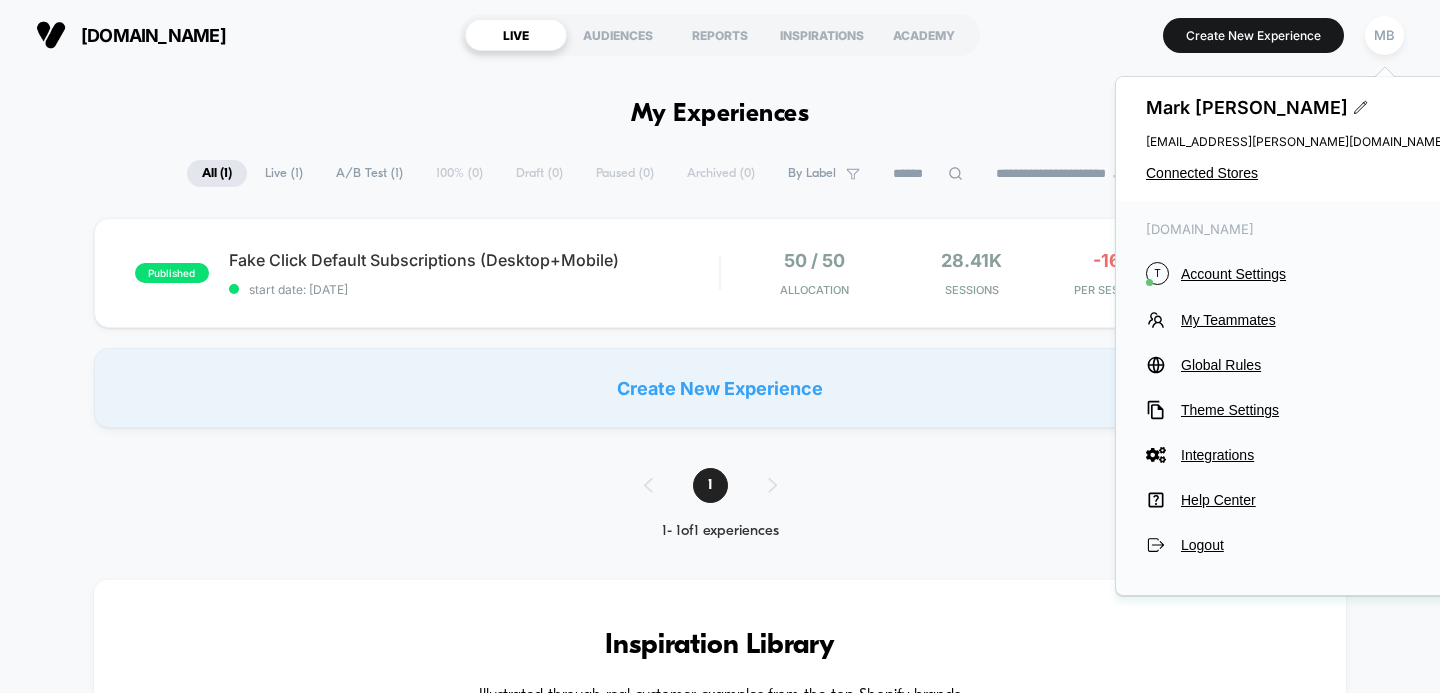 click on "[PERSON_NAME] [PERSON_NAME][EMAIL_ADDRESS][PERSON_NAME][DOMAIN_NAME] Connected Stores" at bounding box center (1296, 139) 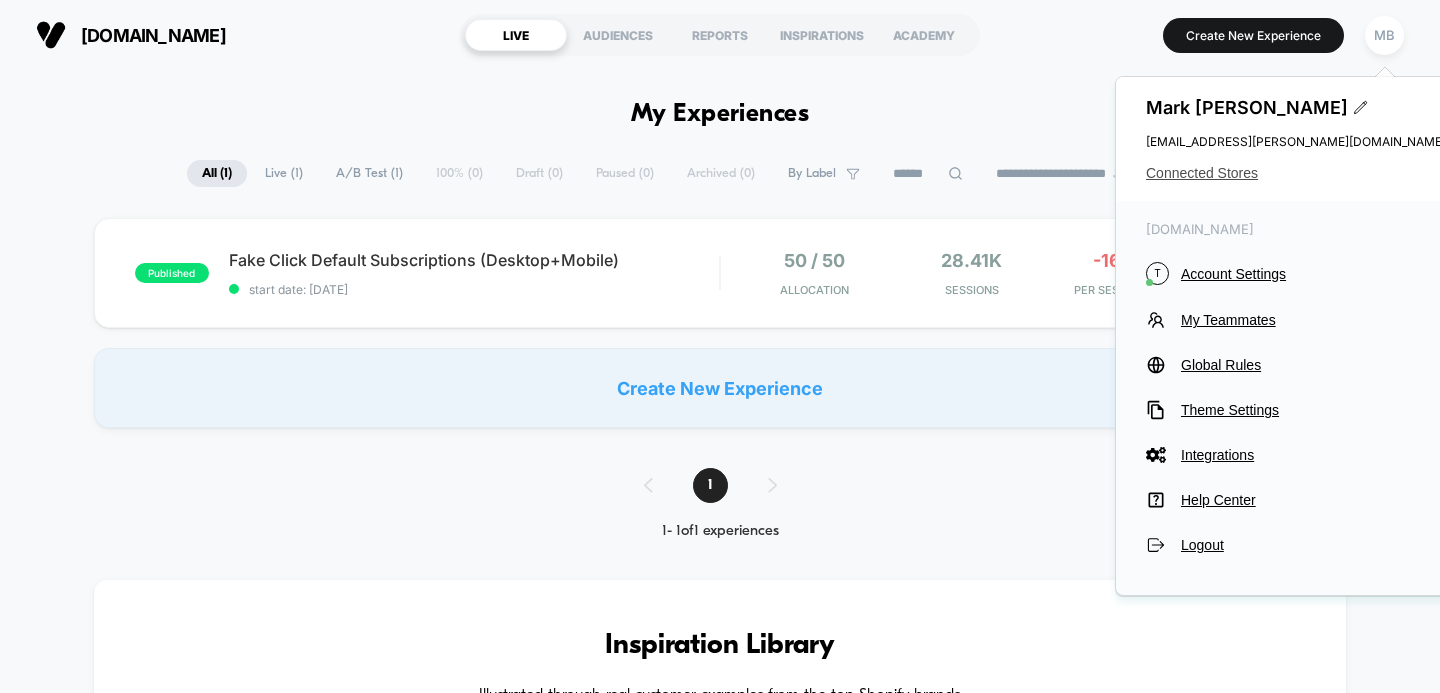 click on "Connected Stores" at bounding box center [1296, 173] 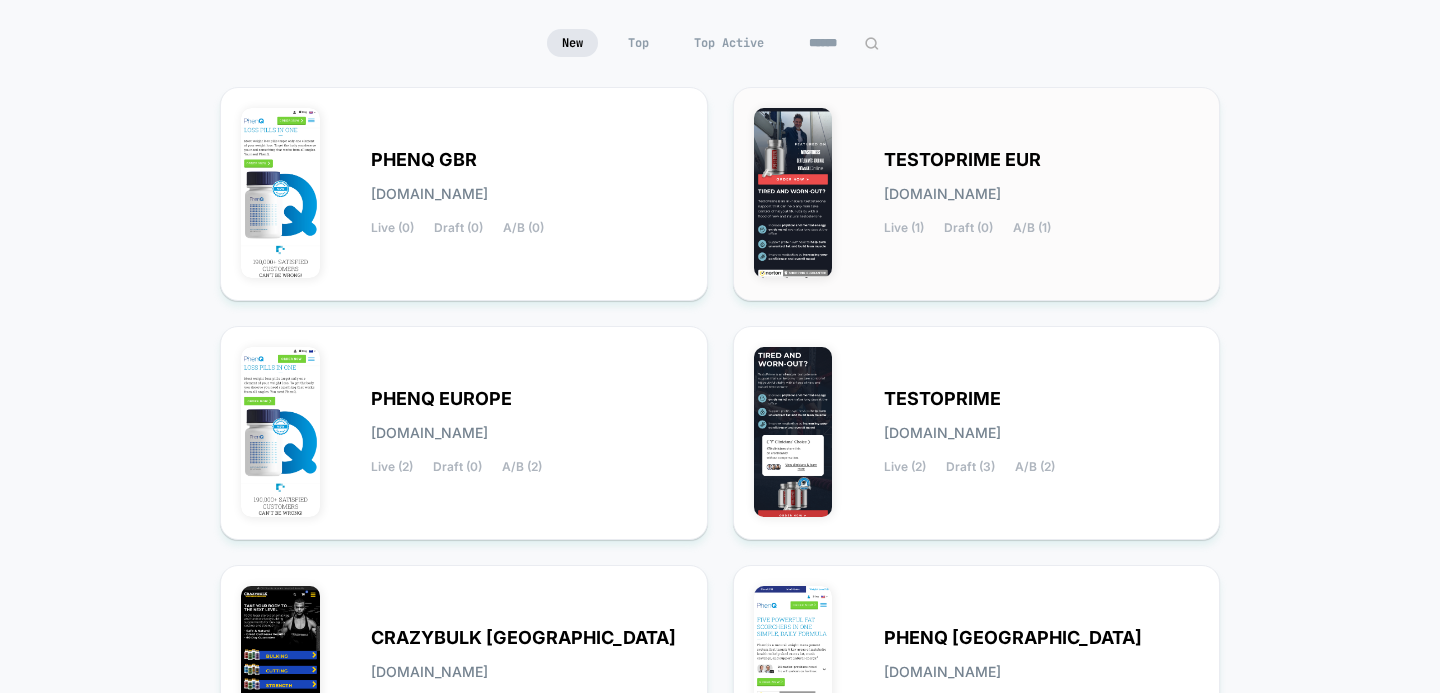 scroll, scrollTop: 183, scrollLeft: 0, axis: vertical 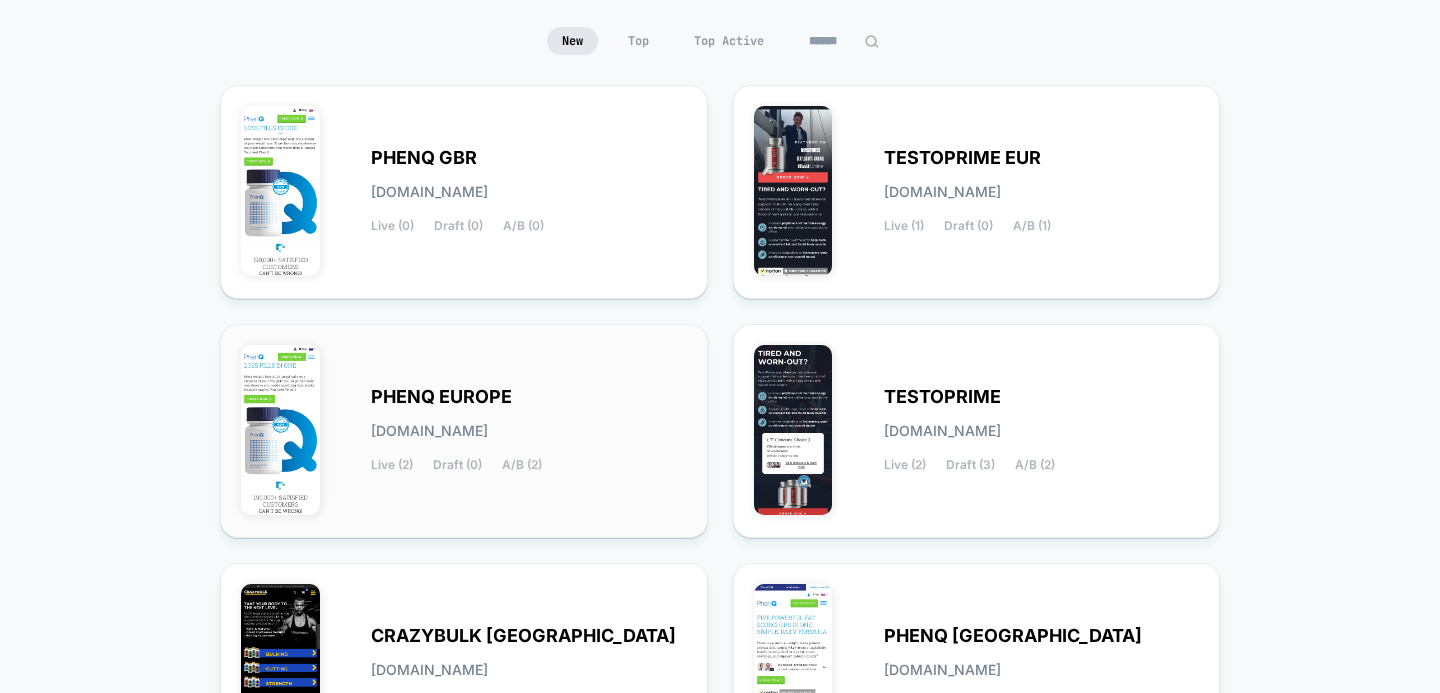 click on "PHENQ EUROPE [DOMAIN_NAME] Live (2) Draft (0) A/B (2)" at bounding box center (529, 431) 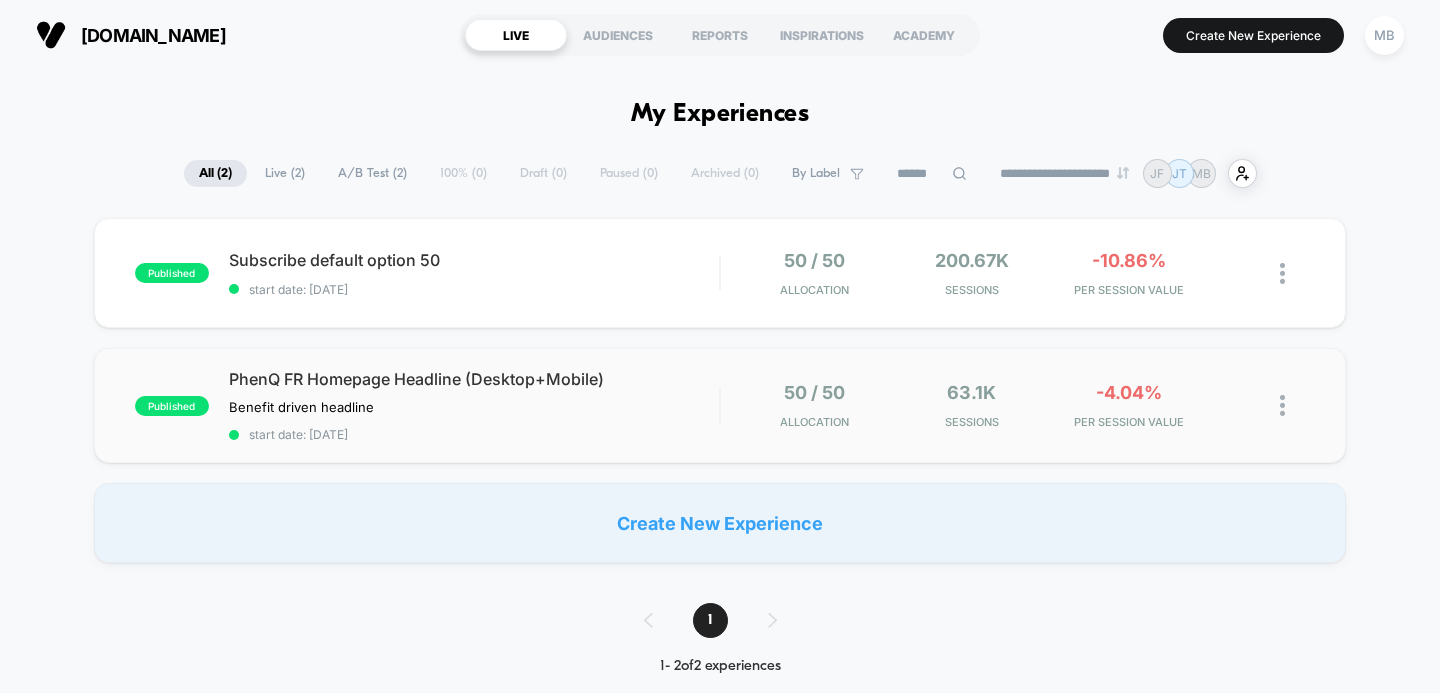 click on "PhenQ FR Homepage Headline (Desktop+Mobile)" at bounding box center (474, 379) 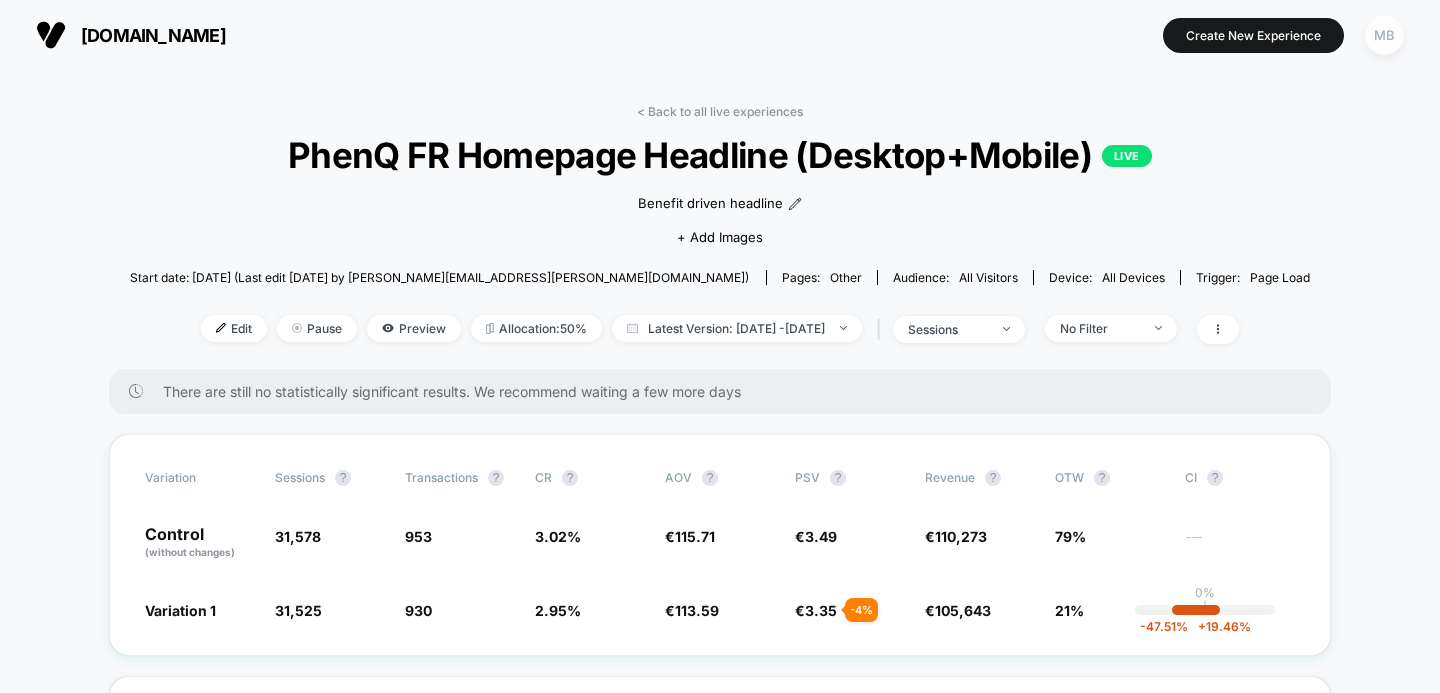 click on "MB" at bounding box center [1384, 35] 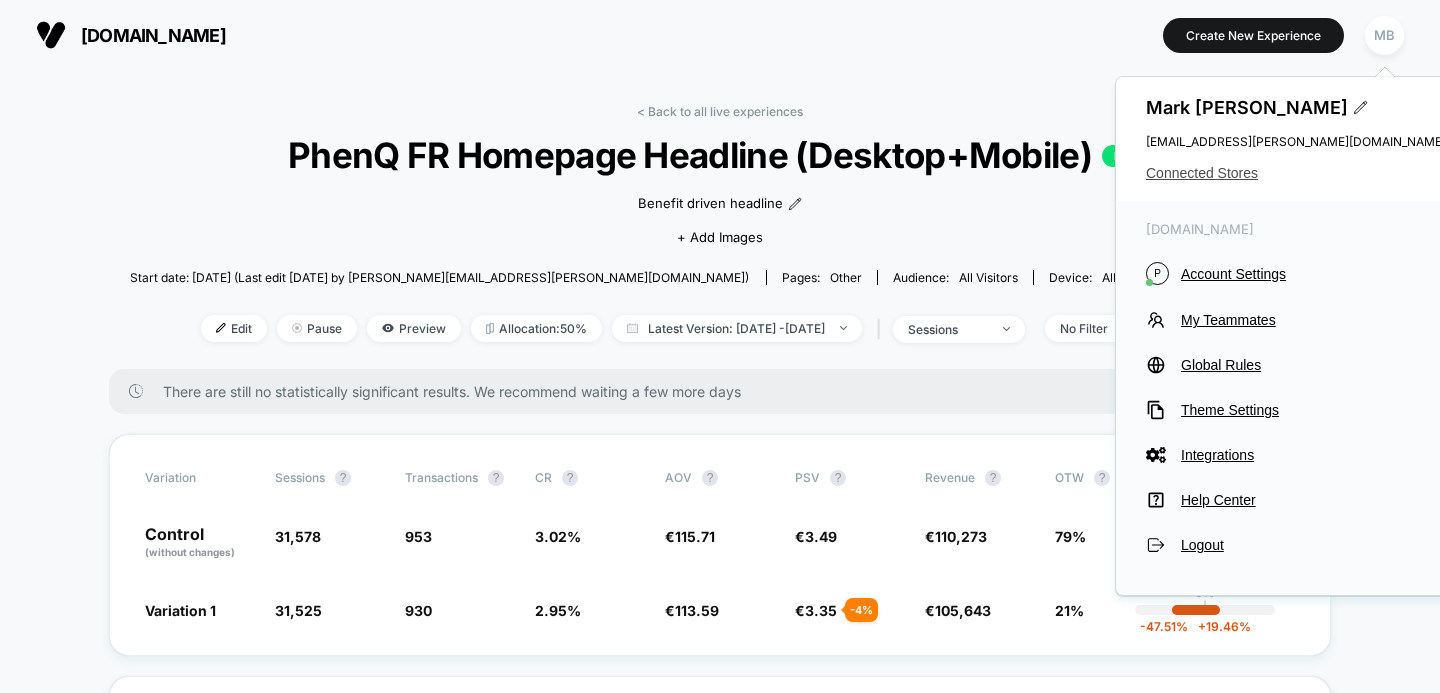 click on "Connected Stores" at bounding box center [1296, 173] 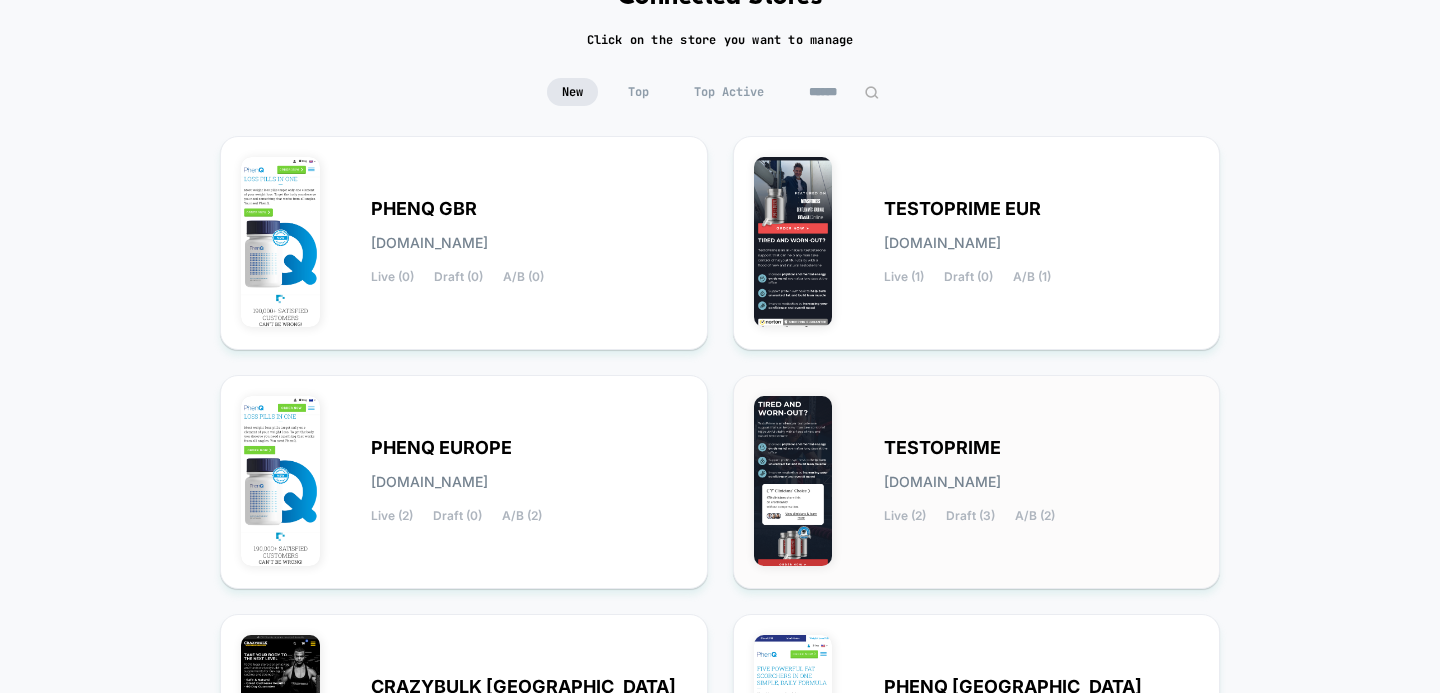 scroll, scrollTop: 159, scrollLeft: 0, axis: vertical 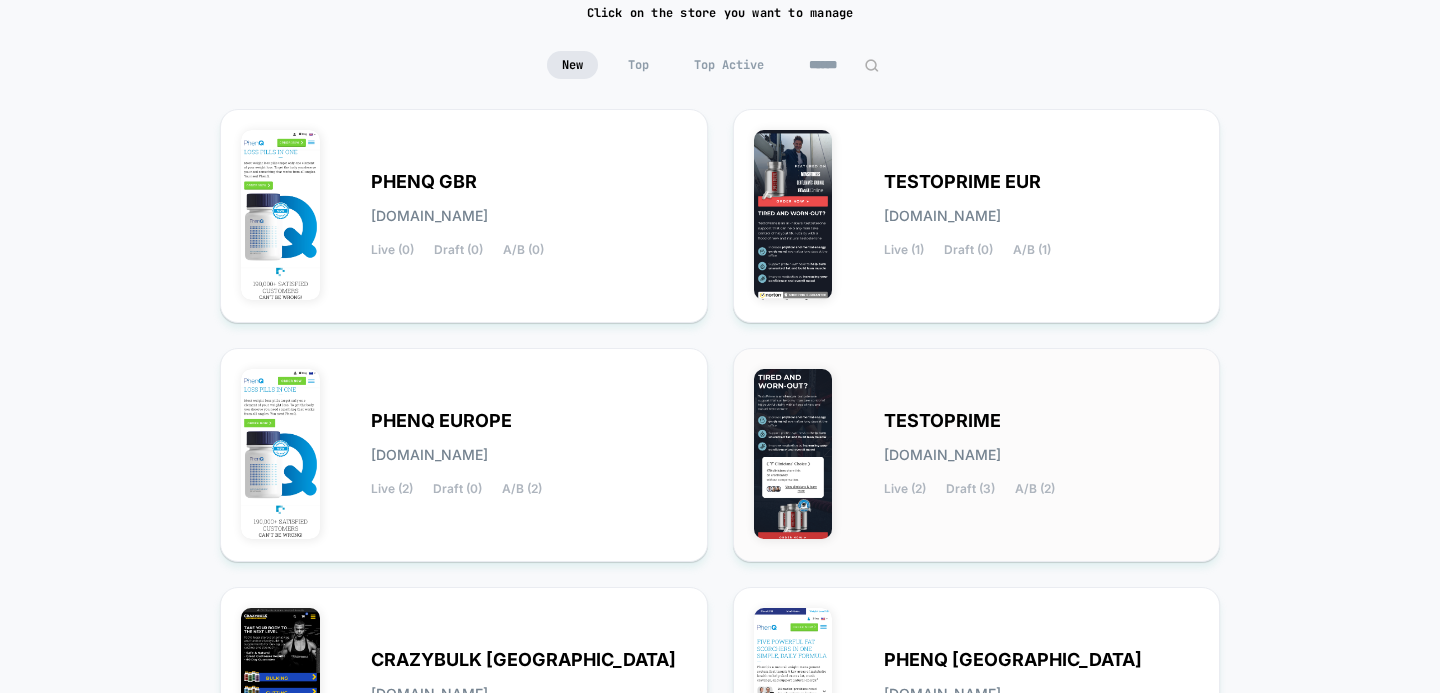 click on "TESTOPRIME [DOMAIN_NAME] Live (2) Draft (3) A/B (2)" at bounding box center [1042, 455] 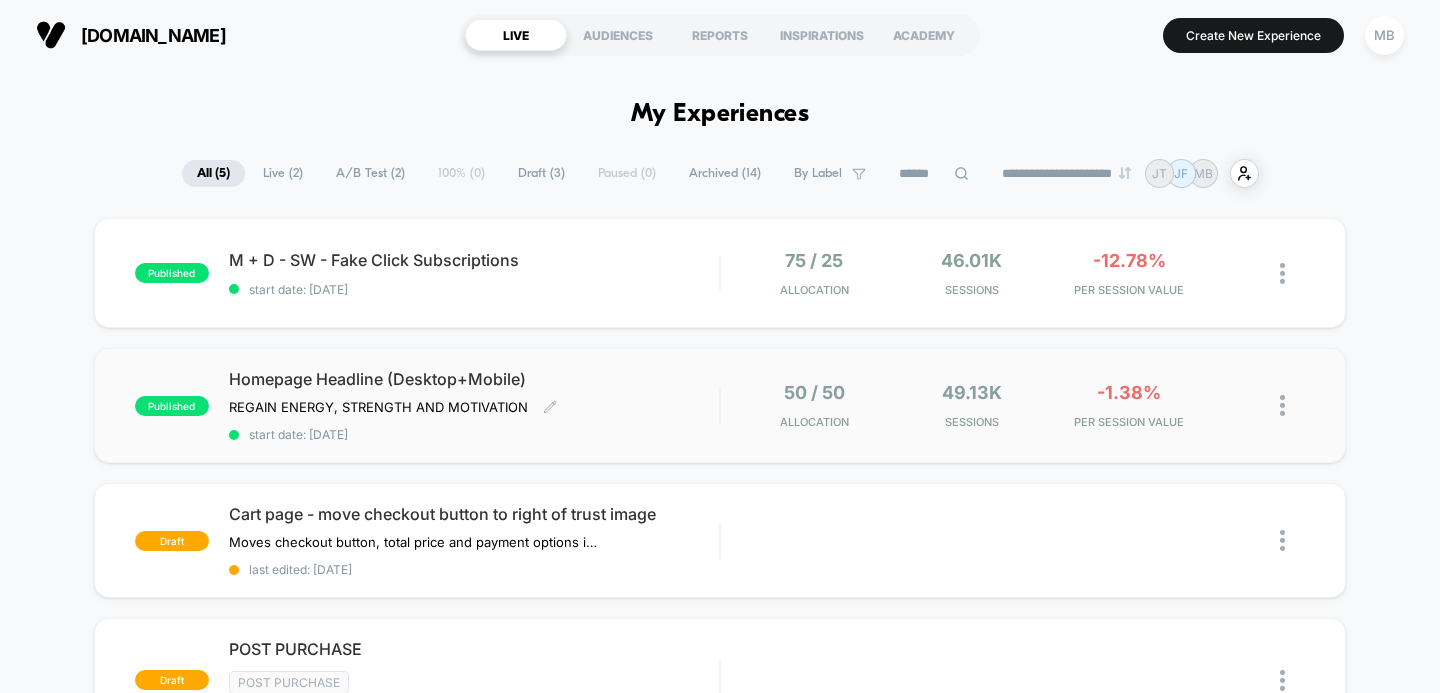click on "Homepage Headline (Desktop+Mobile) REGAIN ENERGY, STRENGTH AND MOTIVATION Click to edit experience details REGAIN ENERGY, STRENGTH AND MOTIVATION start date: [DATE]" at bounding box center (474, 405) 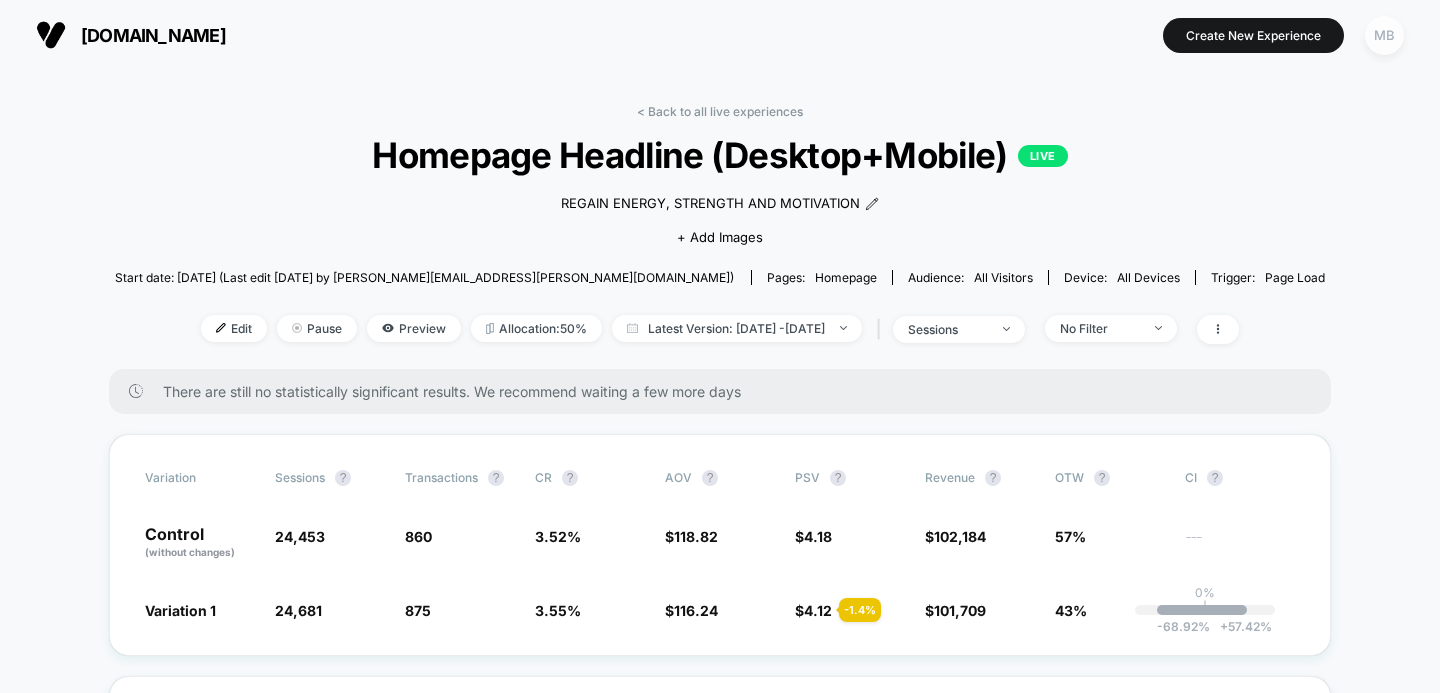 click on "MB" at bounding box center [1384, 35] 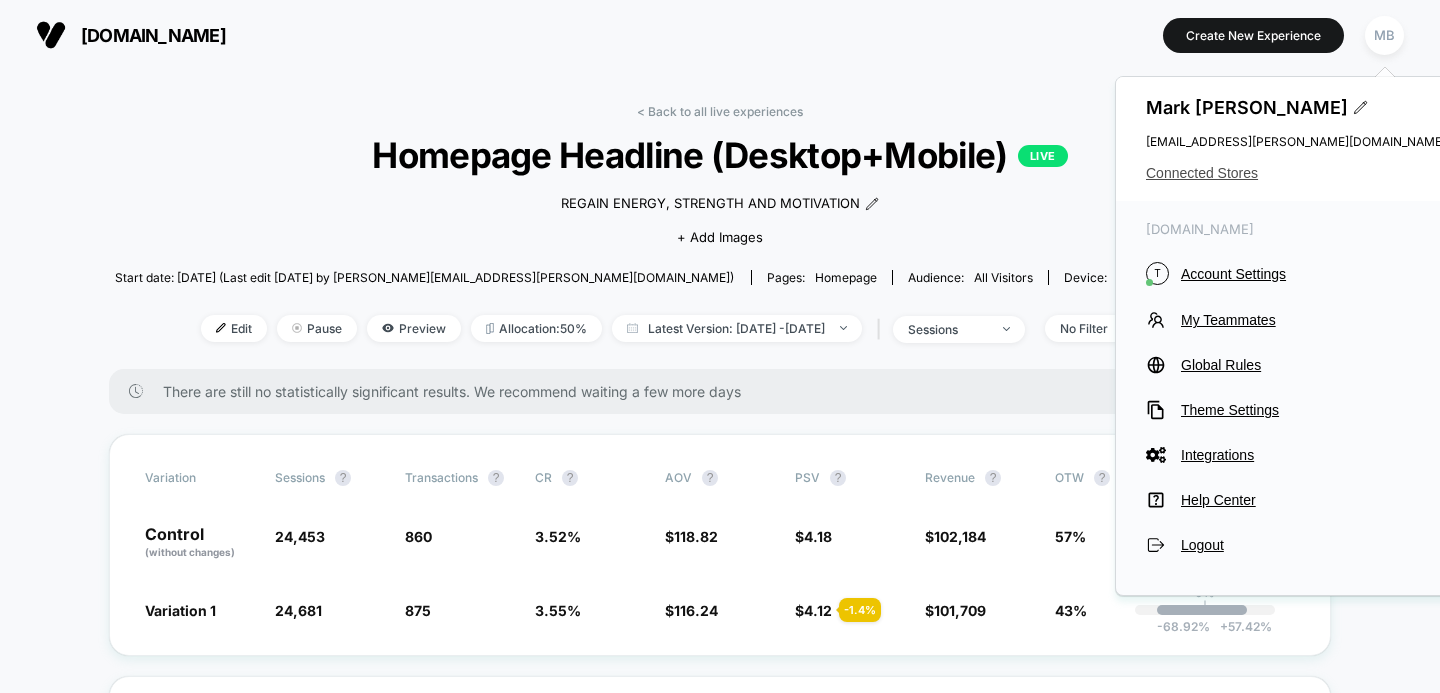 click on "Connected Stores" at bounding box center [1296, 173] 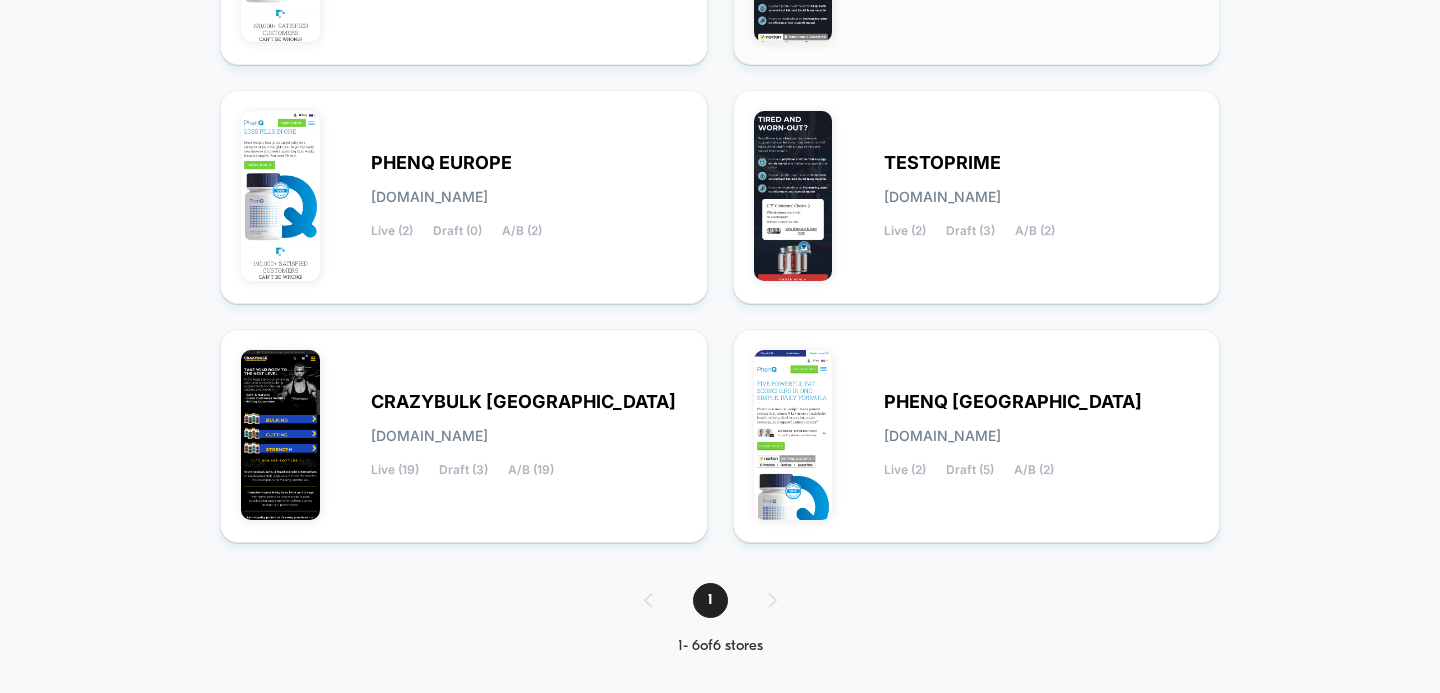 scroll, scrollTop: 429, scrollLeft: 0, axis: vertical 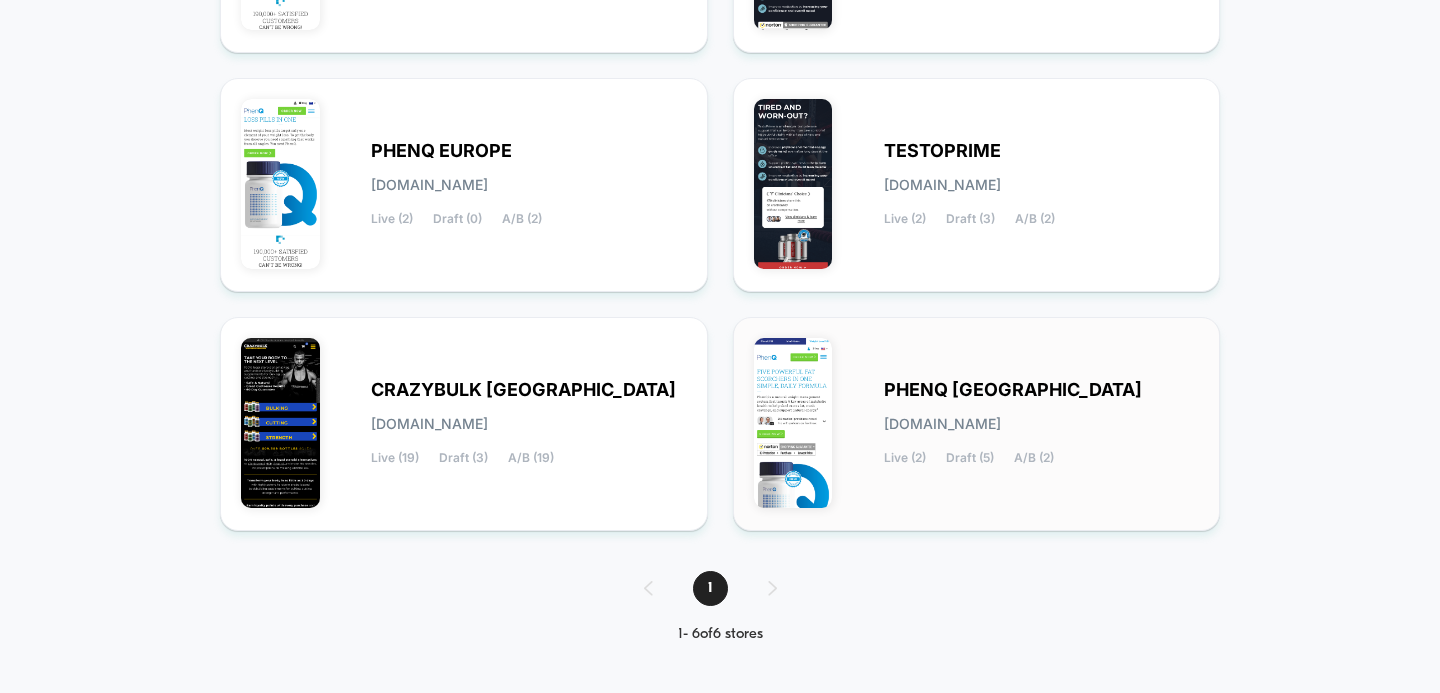click on "PHENQ USA [DOMAIN_NAME] Live (2) Draft (5) A/B (2)" at bounding box center [977, 424] 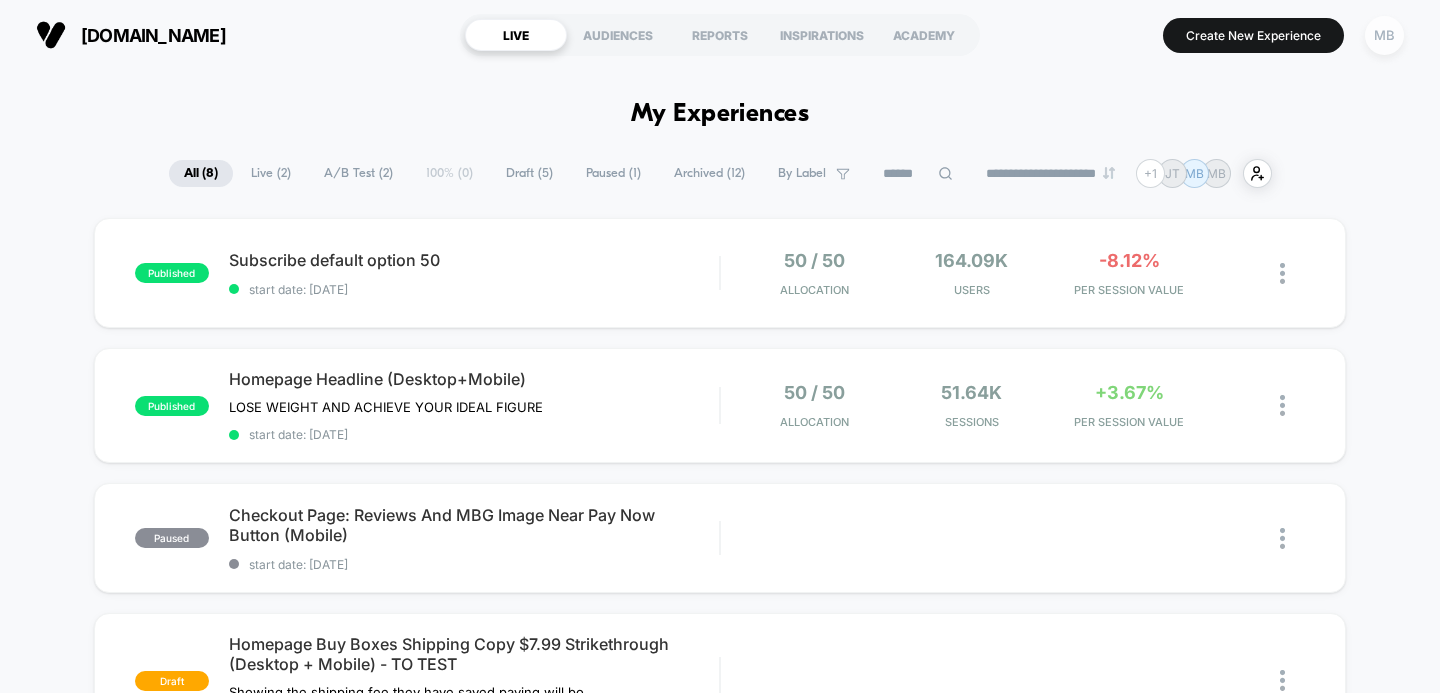 click on "MB" at bounding box center (1384, 35) 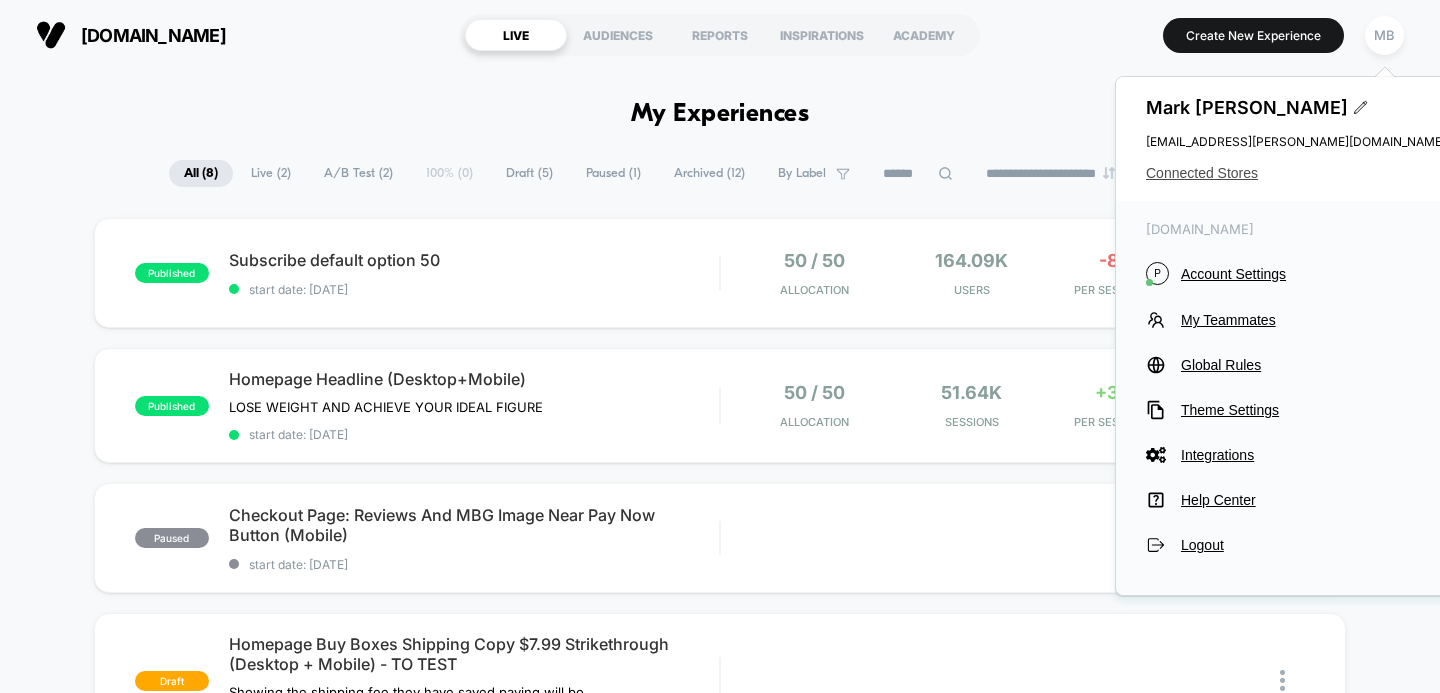 click on "Connected Stores" at bounding box center [1296, 173] 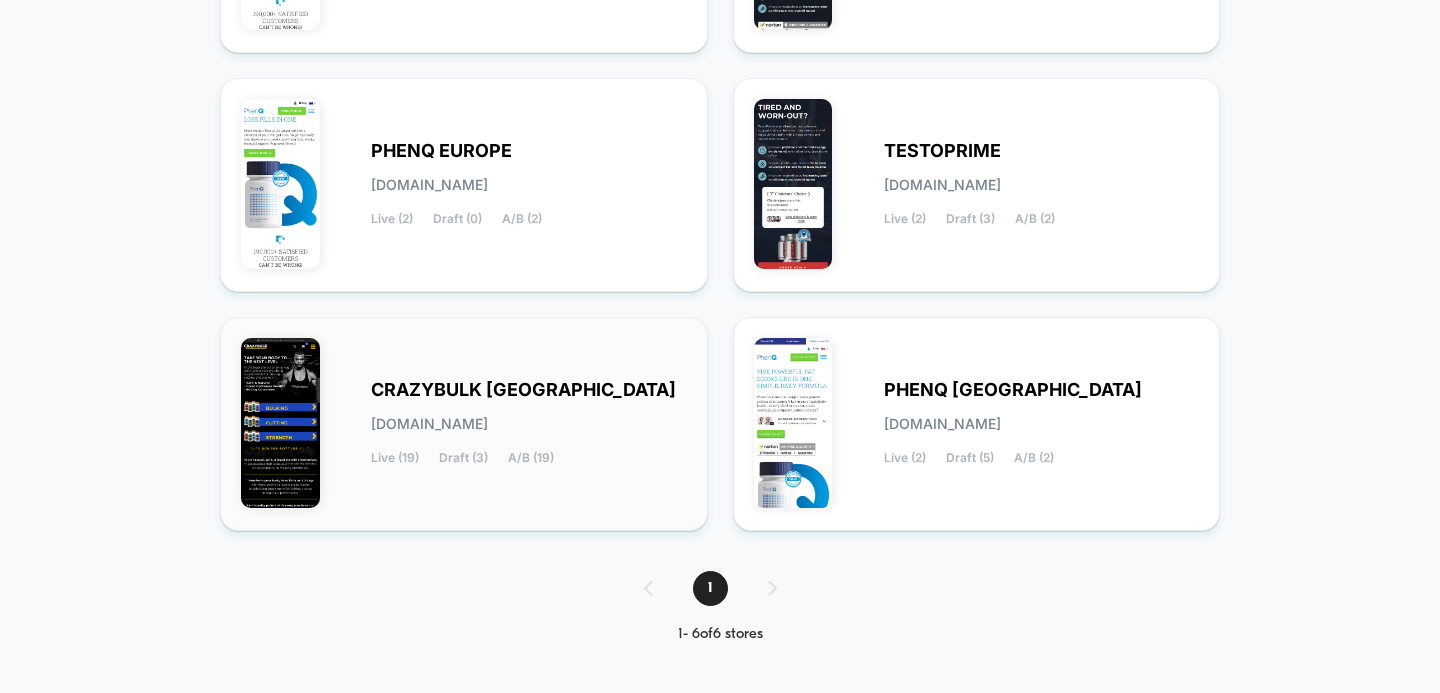 click on "CRAZYBULK USA [DOMAIN_NAME] Live (19) Draft (3) A/B (19)" at bounding box center (529, 424) 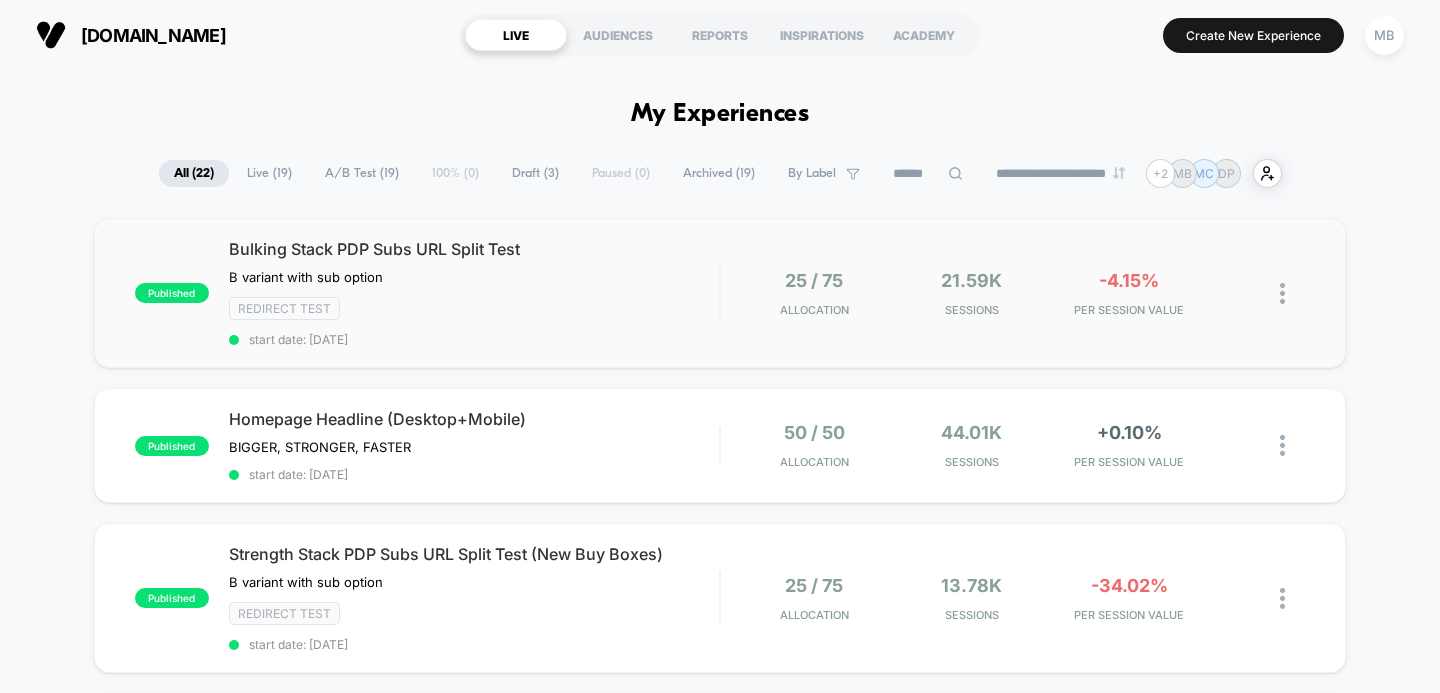 click at bounding box center [1282, 293] 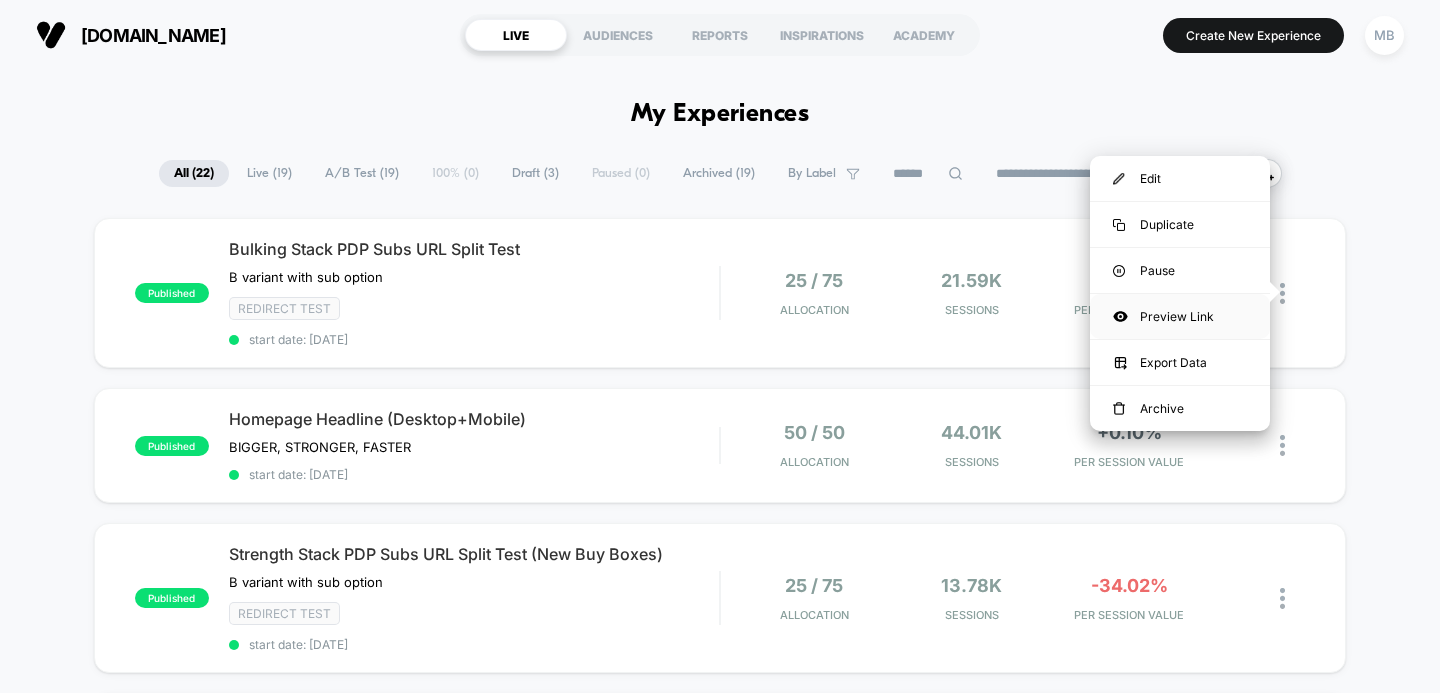 click on "Preview Link" at bounding box center (1180, 316) 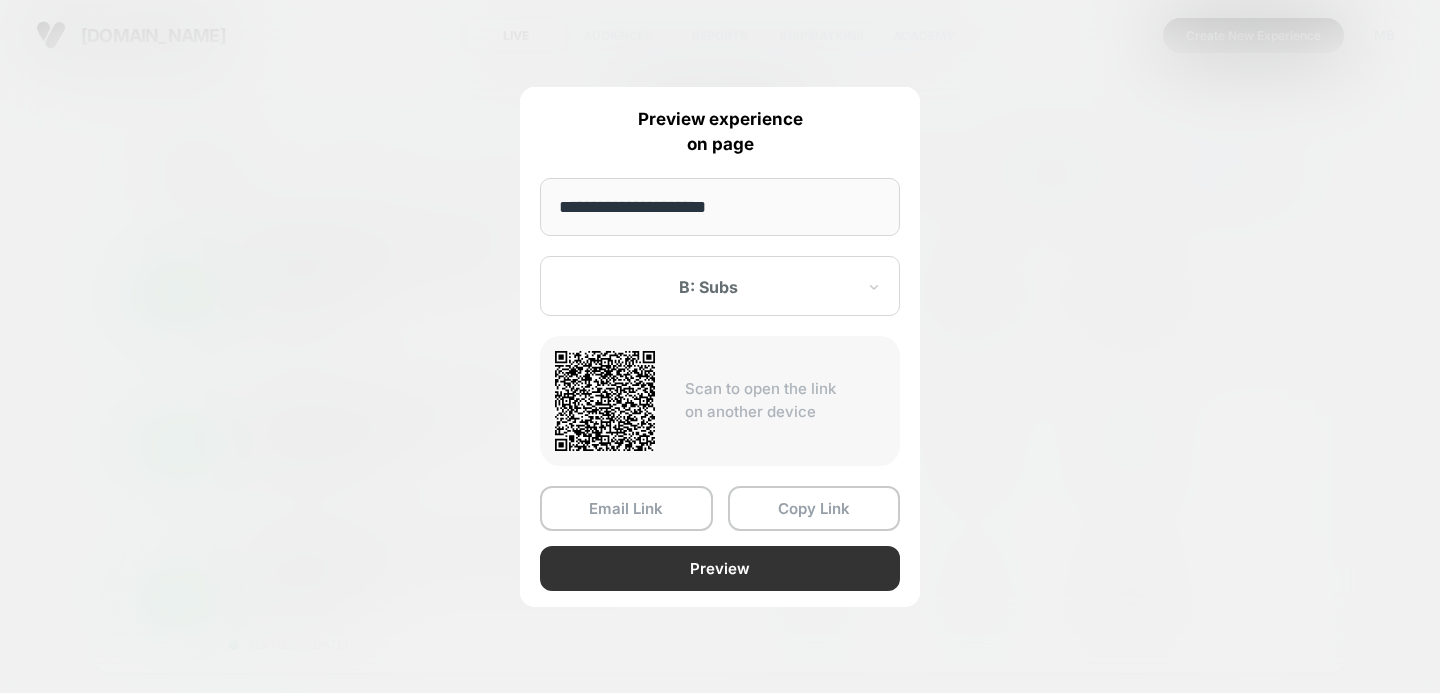 click on "Preview" at bounding box center (720, 568) 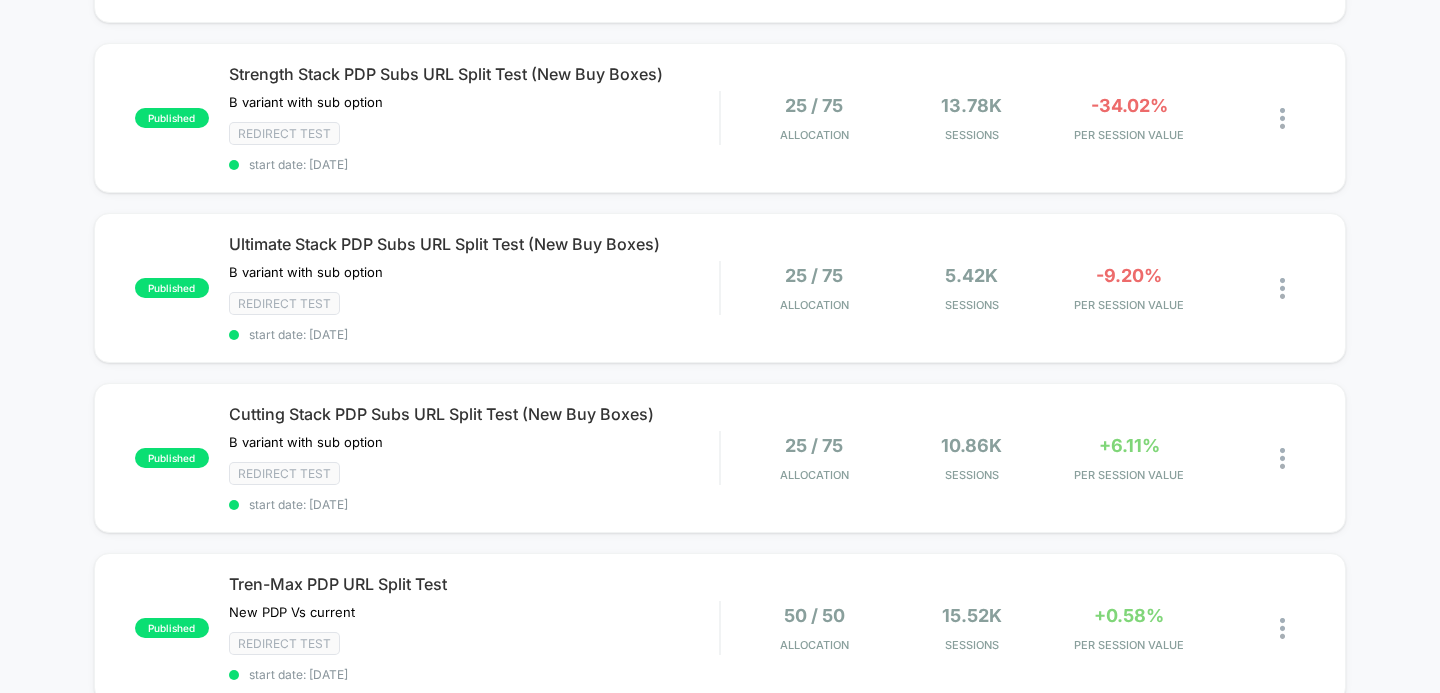 scroll, scrollTop: 474, scrollLeft: 0, axis: vertical 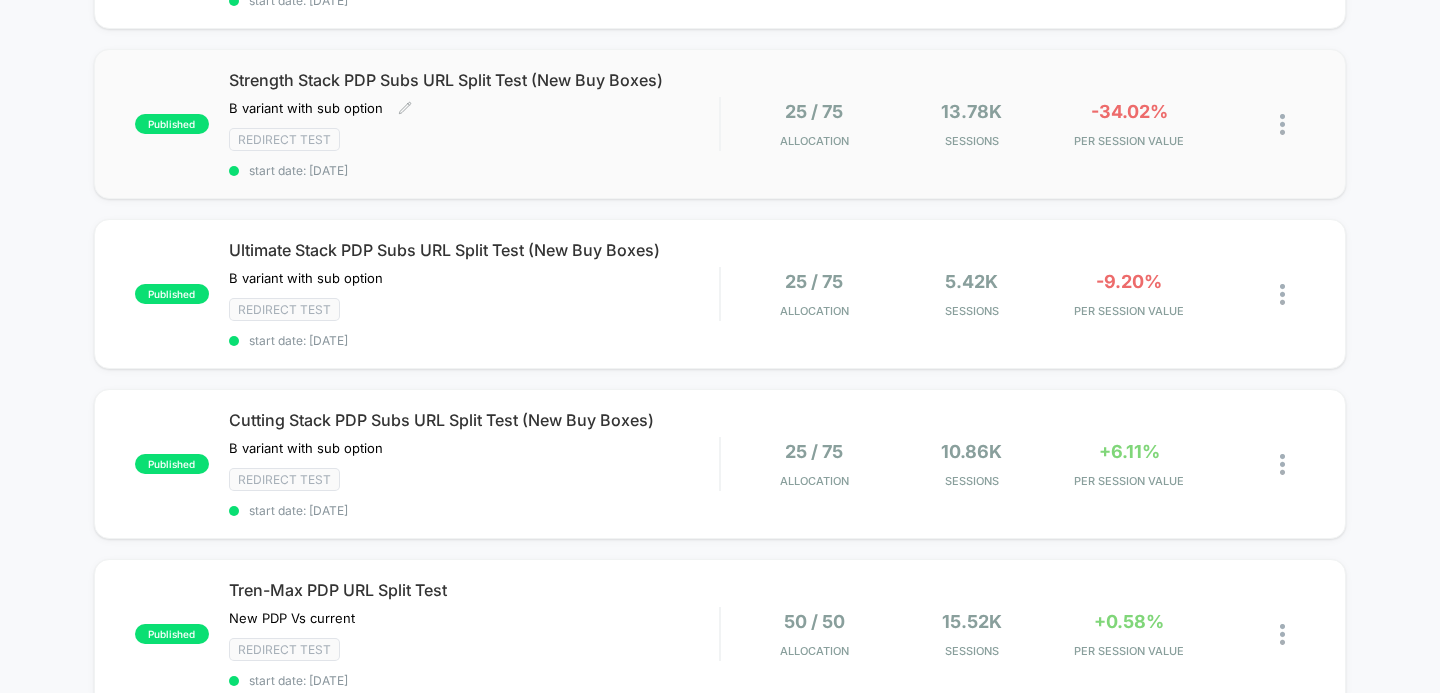 click on "Strength Stack PDP Subs URL Split Test (New Buy Boxes)" at bounding box center (474, 80) 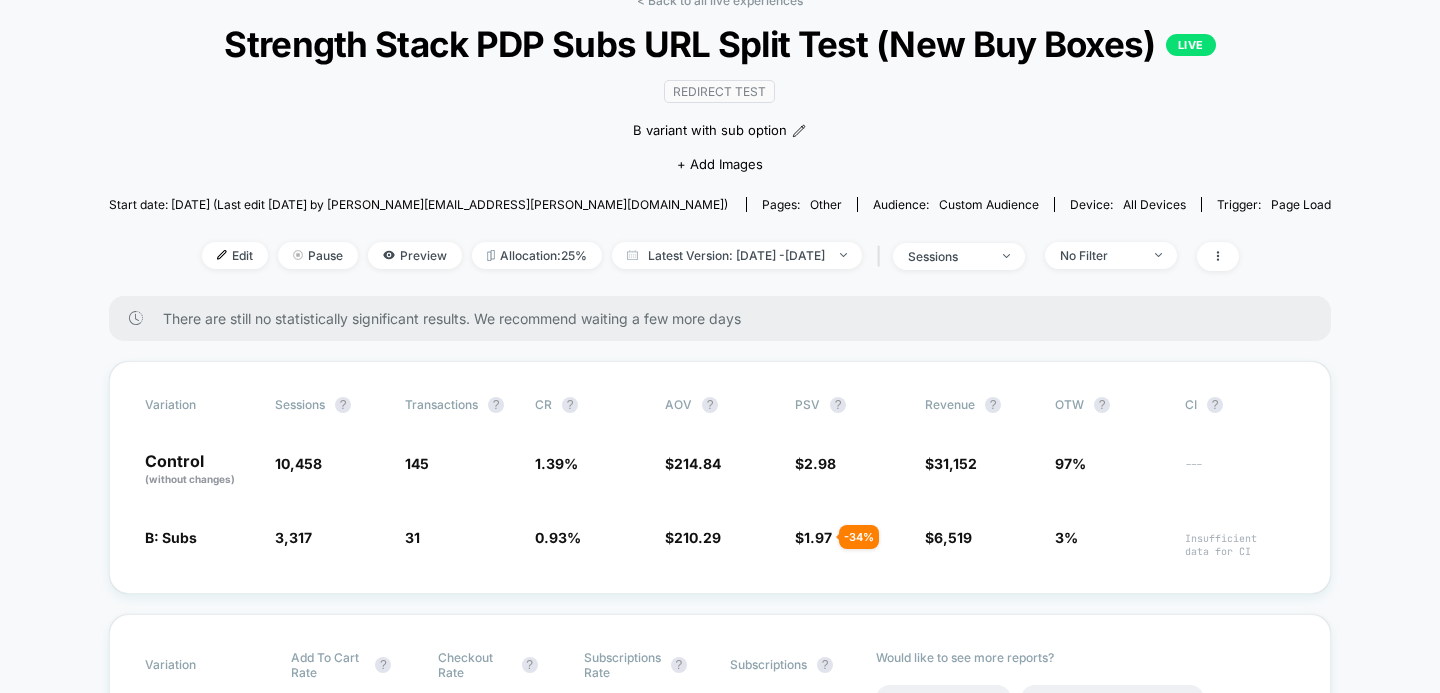 scroll, scrollTop: 110, scrollLeft: 0, axis: vertical 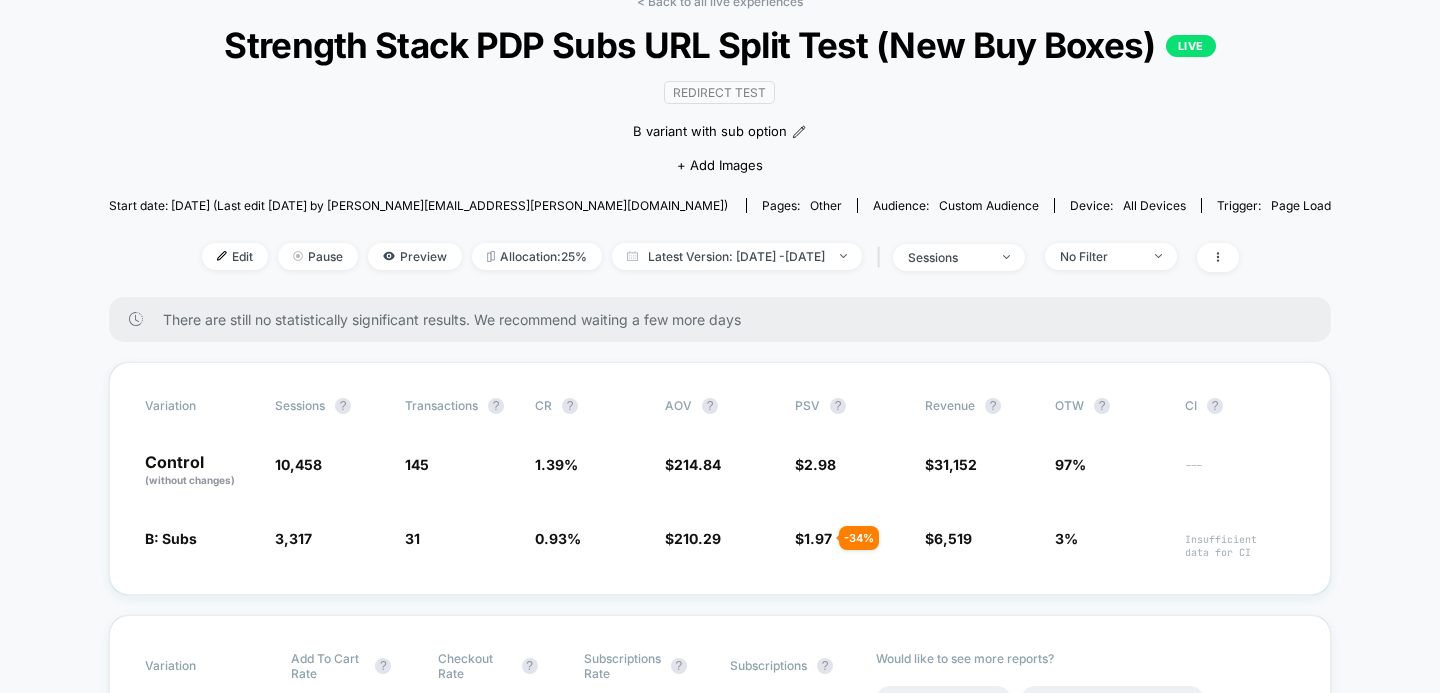 click on "< Back to all live experiences  Strength Stack PDP Subs URL Split Test (New Buy Boxes) LIVE Redirect Test B variant with sub option Click to edit experience details B variant with sub option + Add Images Start date: [DATE] (Last edit [DATE] by [EMAIL_ADDRESS][PERSON_NAME][DOMAIN_NAME]) Pages: other Audience: Custom Audience Device: all devices Trigger: Page Load Edit Pause  Preview Allocation:  25% Latest Version:     [DATE]    -    [DATE] |   sessions   No Filter There are still no statistically significant results. We recommend waiting a few more days Variation Sessions ? Transactions ? CR ? AOV ? PSV ? Revenue ? OTW ? CI ? Control (without changes) 10,458 145 1.39 % $ 214.84 $ 2.98 $ 31,152 97% --- B: Subs 3,317 - 68.3 % 31 - 32.6 % 0.93 % - 32.6 % $ 210.29 - 2.1 % $ 1.97 - 34 % $ 6,519 - 34 % 3% Insufficient  data for CI Variation Add To Cart Rate ? Checkout Rate ? Subscriptions Rate ? Subscriptions ? Control (without changes) 6.17 % 2.93 % 0.04 % 4 B: Subs 5.76 % - 6.6 % 2.38 % - 18.6 % 0.21 %" at bounding box center (720, 3445) 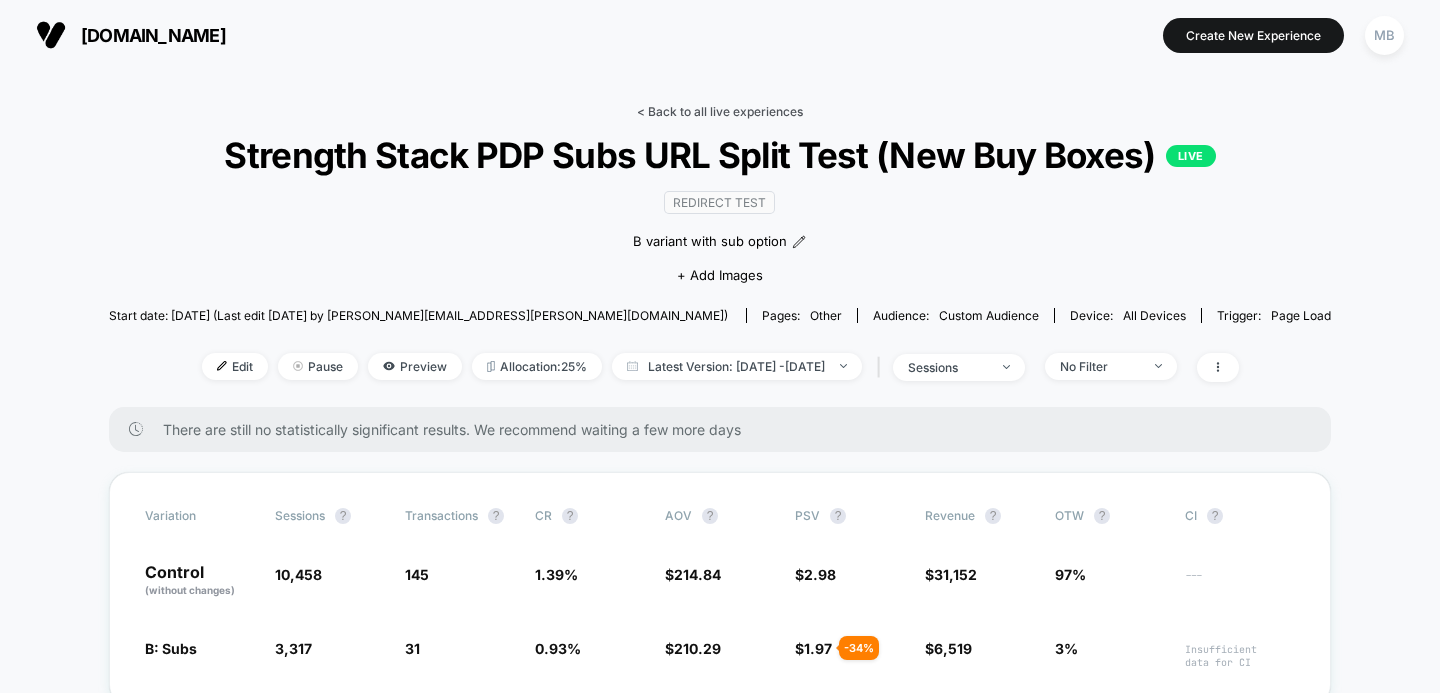 click on "< Back to all live experiences" at bounding box center (720, 111) 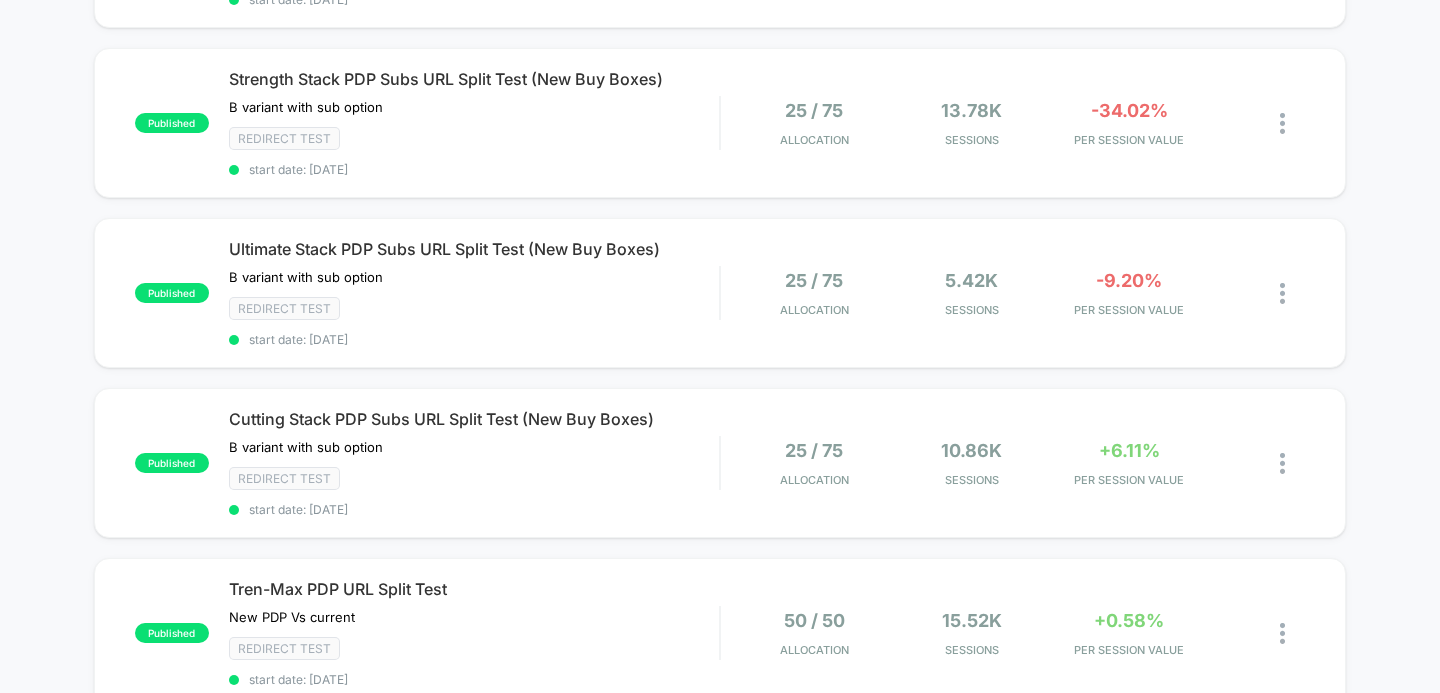 scroll, scrollTop: 480, scrollLeft: 0, axis: vertical 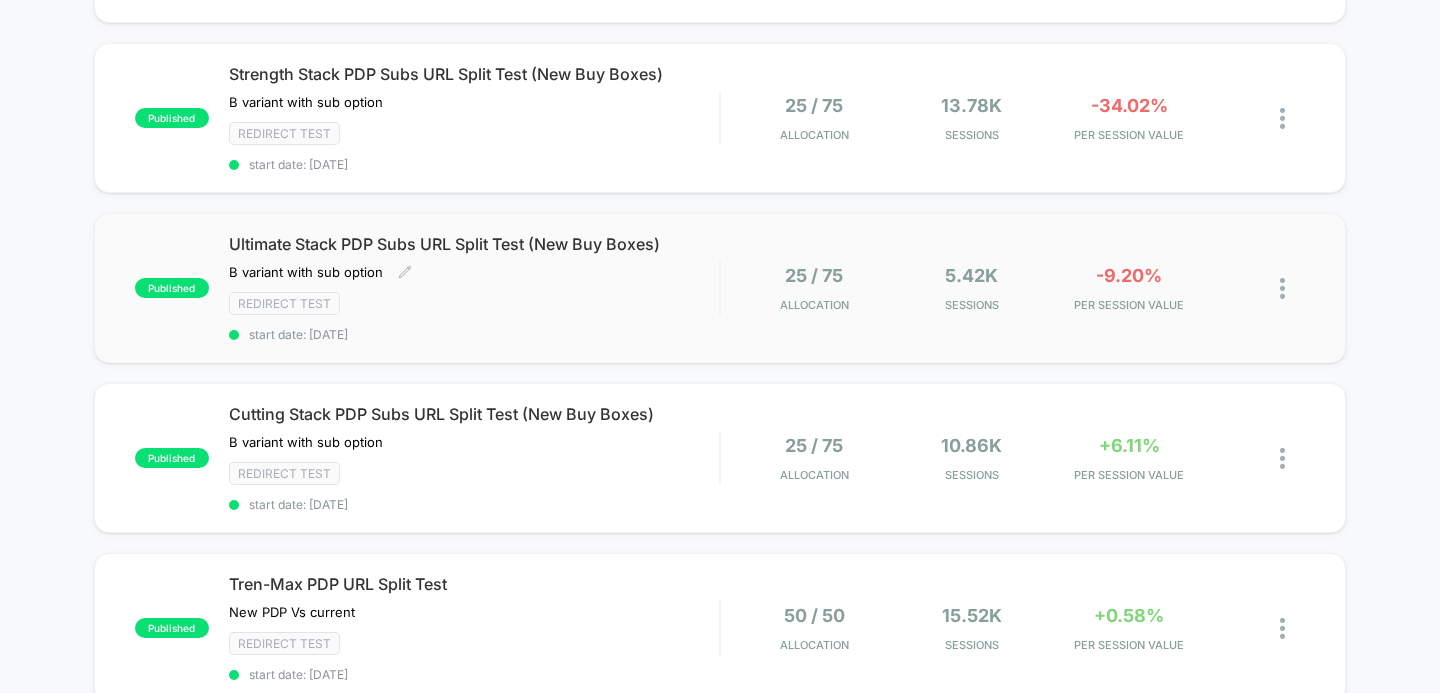 click on "Ultimate Stack PDP Subs URL Split Test (New Buy Boxes)" at bounding box center [474, 244] 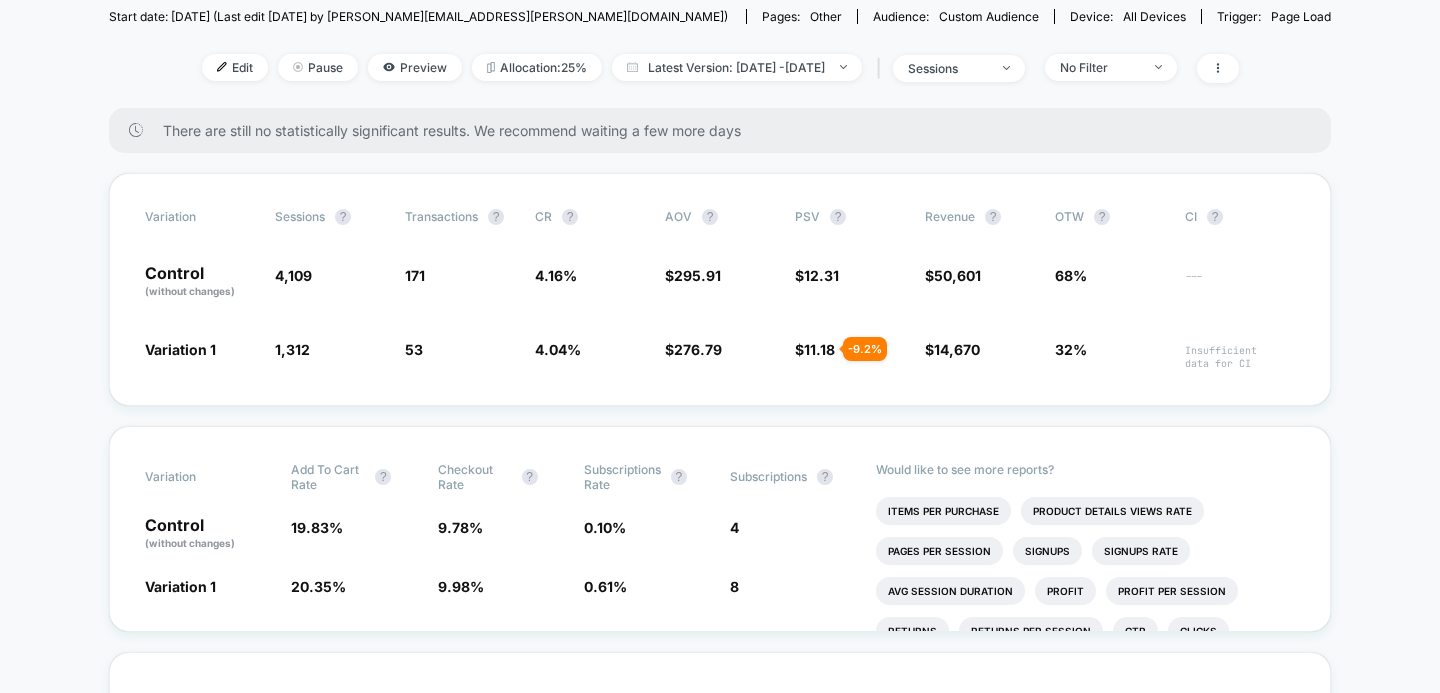 scroll, scrollTop: 301, scrollLeft: 0, axis: vertical 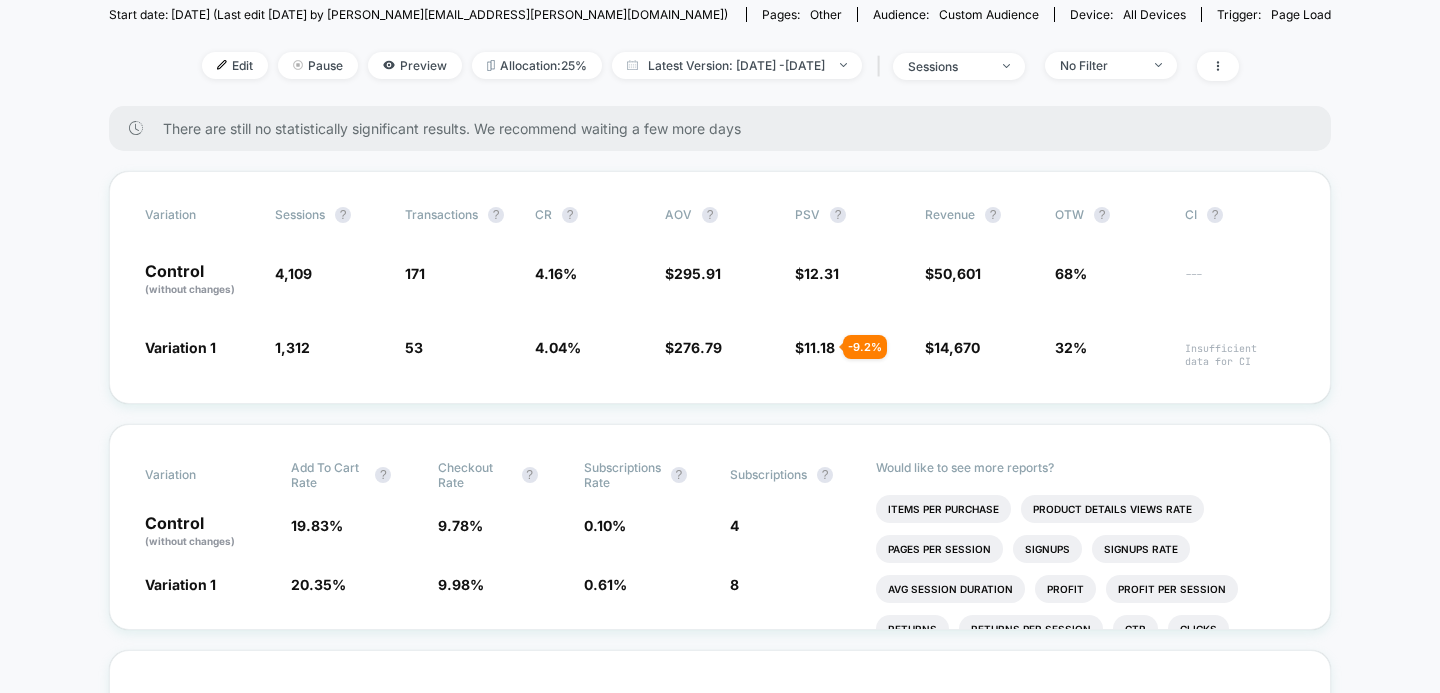 click on "< Back to all live experiences  Ultimate Stack PDP Subs URL Split Test (New Buy Boxes) LIVE Redirect Test B variant with sub option Click to edit experience details B variant with sub option + Add Images Start date: [DATE] (Last edit [DATE] by [PERSON_NAME][EMAIL_ADDRESS][PERSON_NAME][DOMAIN_NAME]) Pages: other Audience: Custom Audience Device: all devices Trigger: Page Load Edit Pause  Preview Allocation:  25% Latest Version:     [DATE]    -    [DATE] |   sessions   No Filter There are still no statistically significant results. We recommend waiting a few more days Variation Sessions ? Transactions ? CR ? AOV ? PSV ? Revenue ? OTW ? CI ? Control (without changes) 4,109 171 4.16 % $ 295.91 $ 12.31 $ 50,601 68% --- Variation 1 1,312 - 68.1 % 53 - 2.9 % 4.04 % - 2.9 % $ 276.79 - 6.5 % $ 11.18 - 9.2 % $ 14,670 - 9.2 % 32% Insufficient  data for CI Variation Add To Cart Rate ? Checkout Rate ? Subscriptions Rate ? Subscriptions ? Control (without changes) 19.83 % 9.78 % 0.10 % 4 Variation 1 20.35 % + 2.6 % 9.98 % + %" at bounding box center [720, 3254] 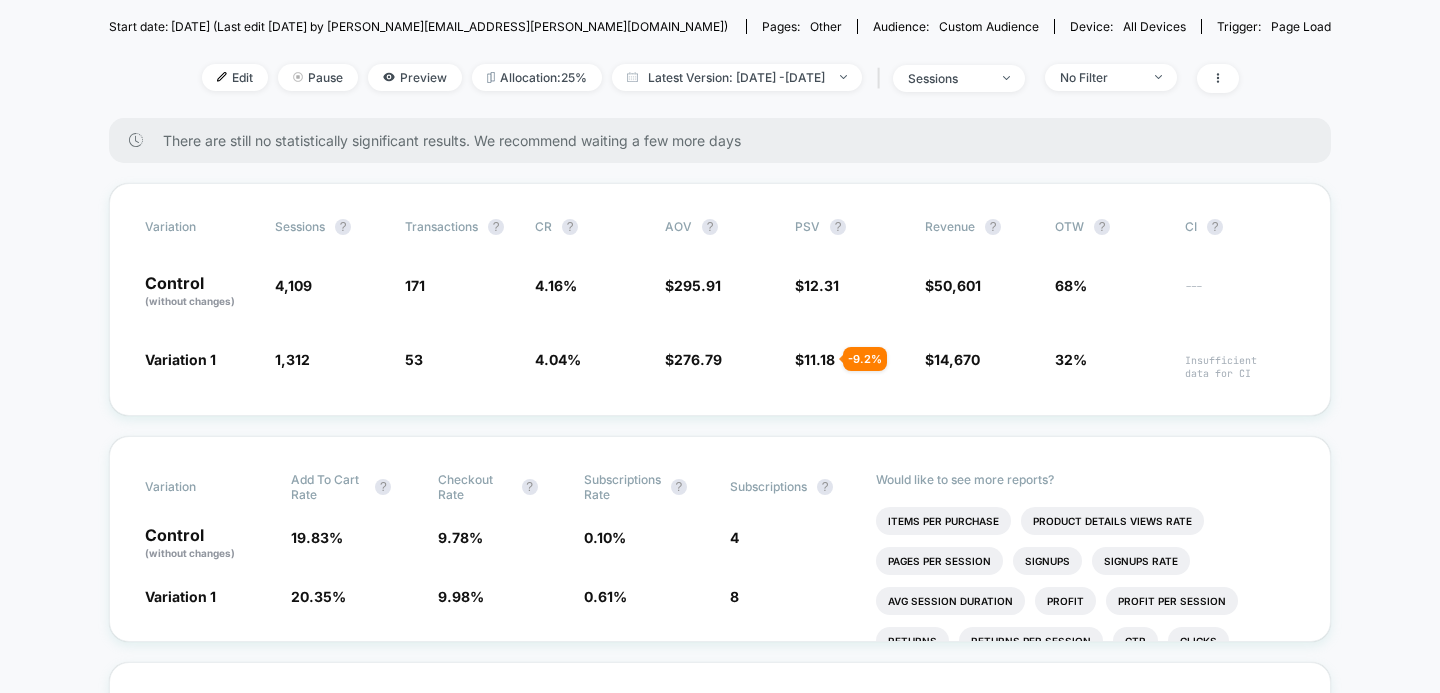 scroll, scrollTop: 293, scrollLeft: 0, axis: vertical 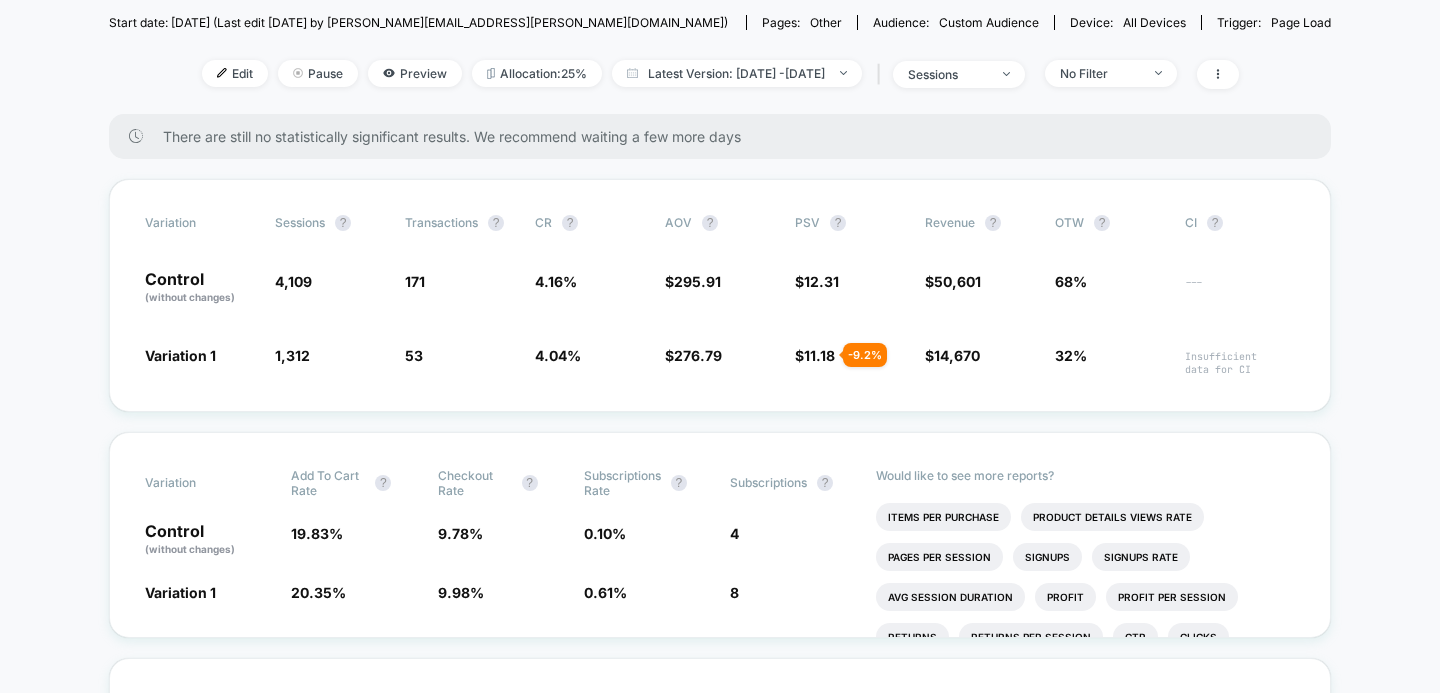 click on "< Back to all live experiences  Ultimate Stack PDP Subs URL Split Test (New Buy Boxes) LIVE Redirect Test B variant with sub option Click to edit experience details B variant with sub option + Add Images Start date: [DATE] (Last edit [DATE] by [PERSON_NAME][EMAIL_ADDRESS][PERSON_NAME][DOMAIN_NAME]) Pages: other Audience: Custom Audience Device: all devices Trigger: Page Load Edit Pause  Preview Allocation:  25% Latest Version:     [DATE]    -    [DATE] |   sessions   No Filter There are still no statistically significant results. We recommend waiting a few more days Variation Sessions ? Transactions ? CR ? AOV ? PSV ? Revenue ? OTW ? CI ? Control (without changes) 4,109 171 4.16 % $ 295.91 $ 12.31 $ 50,601 68% --- Variation 1 1,312 - 68.1 % 53 - 2.9 % 4.04 % - 2.9 % $ 276.79 - 6.5 % $ 11.18 - 9.2 % $ 14,670 - 9.2 % 32% Insufficient  data for CI Variation Add To Cart Rate ? Checkout Rate ? Subscriptions Rate ? Subscriptions ? Control (without changes) 19.83 % 9.78 % 0.10 % 4 Variation 1 20.35 % + 2.6 % 9.98 % + %" at bounding box center (720, 3262) 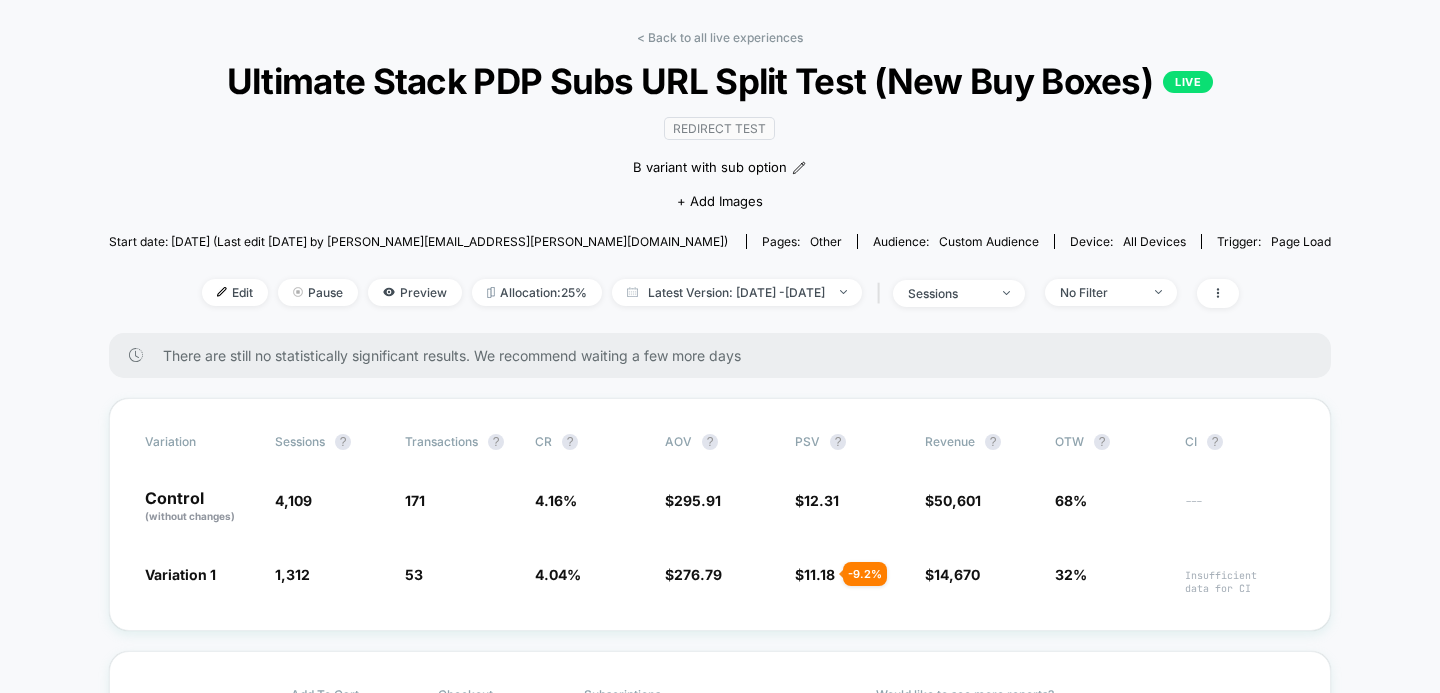 scroll, scrollTop: 0, scrollLeft: 0, axis: both 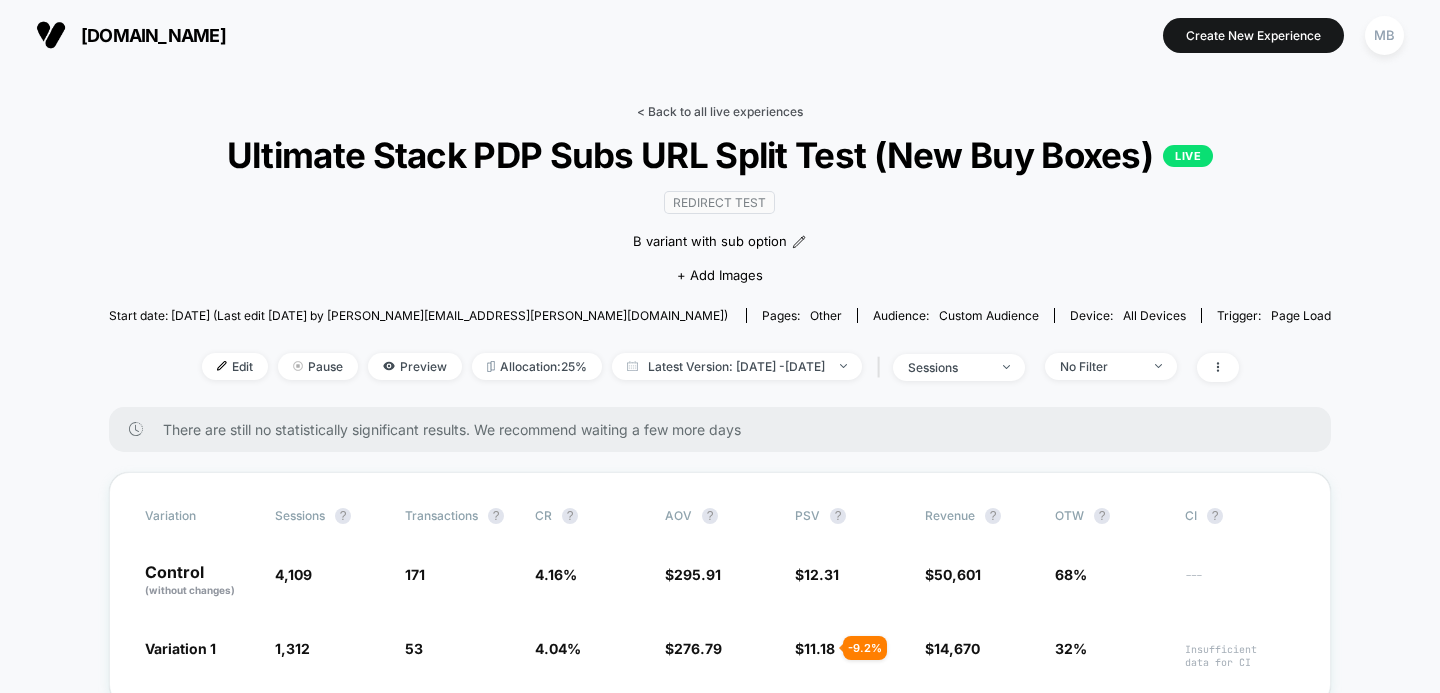 click on "< Back to all live experiences" at bounding box center (720, 111) 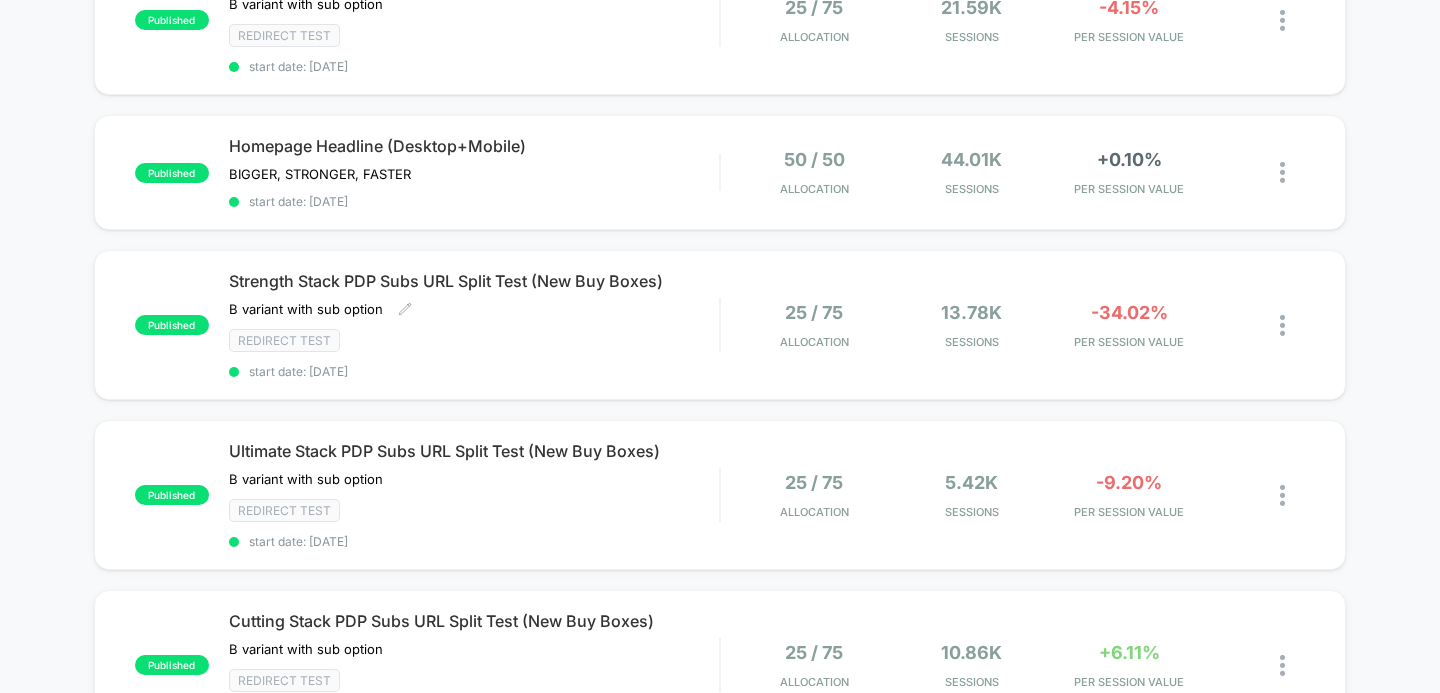 scroll, scrollTop: 282, scrollLeft: 0, axis: vertical 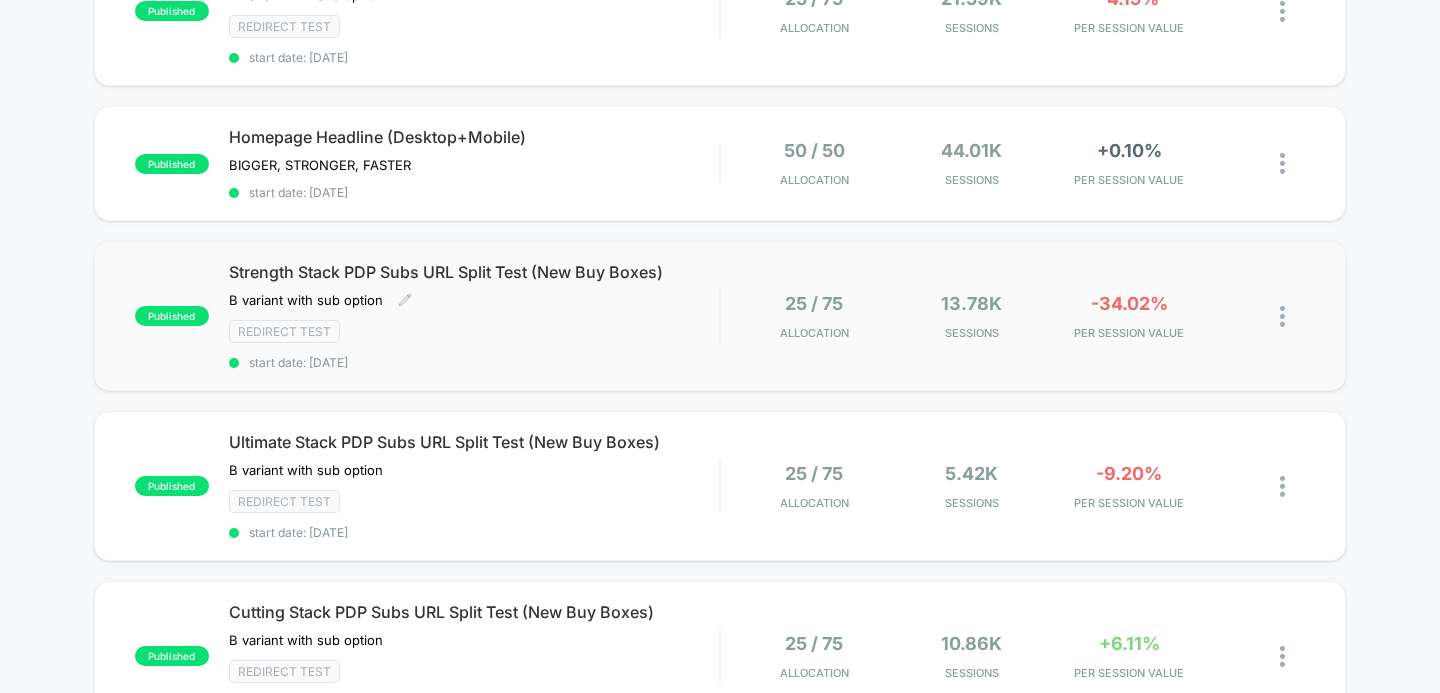 click on "Strength Stack PDP Subs URL Split Test (New Buy Boxes)" at bounding box center [474, 272] 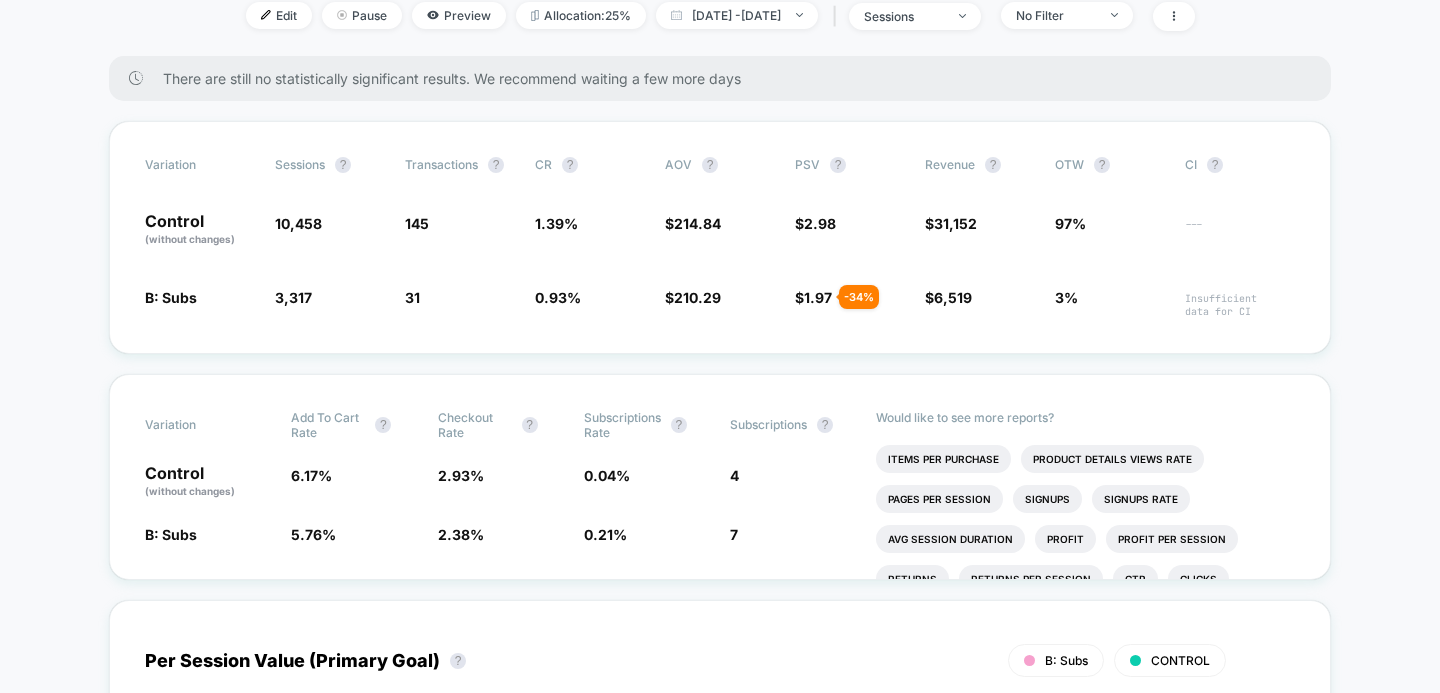scroll, scrollTop: 325, scrollLeft: 0, axis: vertical 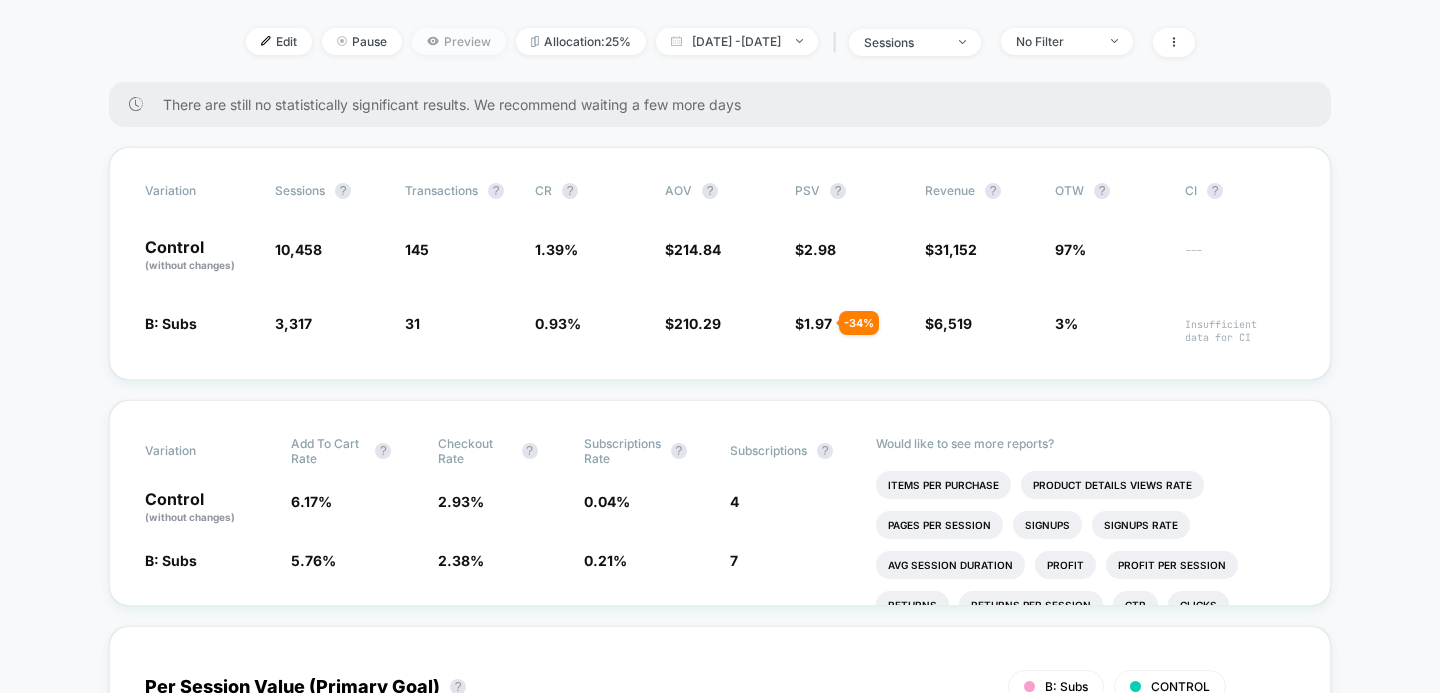 click on "Preview" at bounding box center [459, 41] 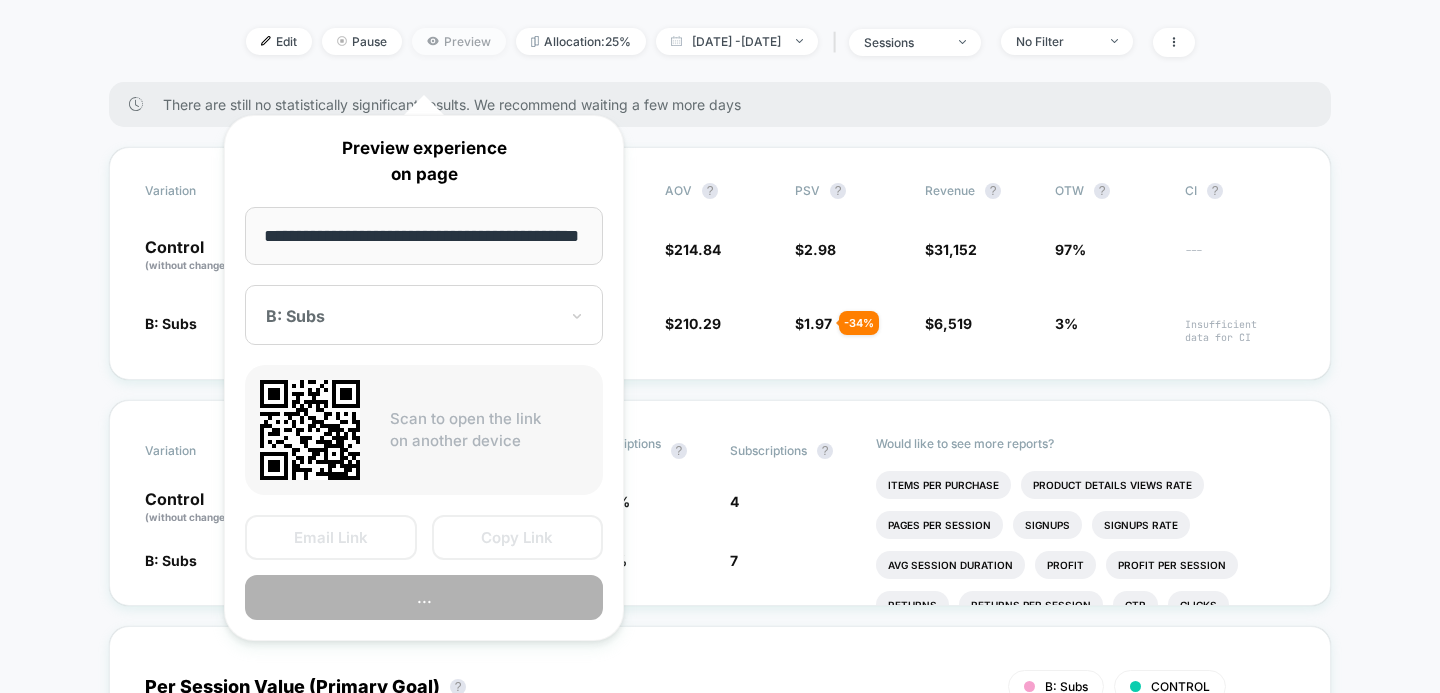 scroll, scrollTop: 0, scrollLeft: 40, axis: horizontal 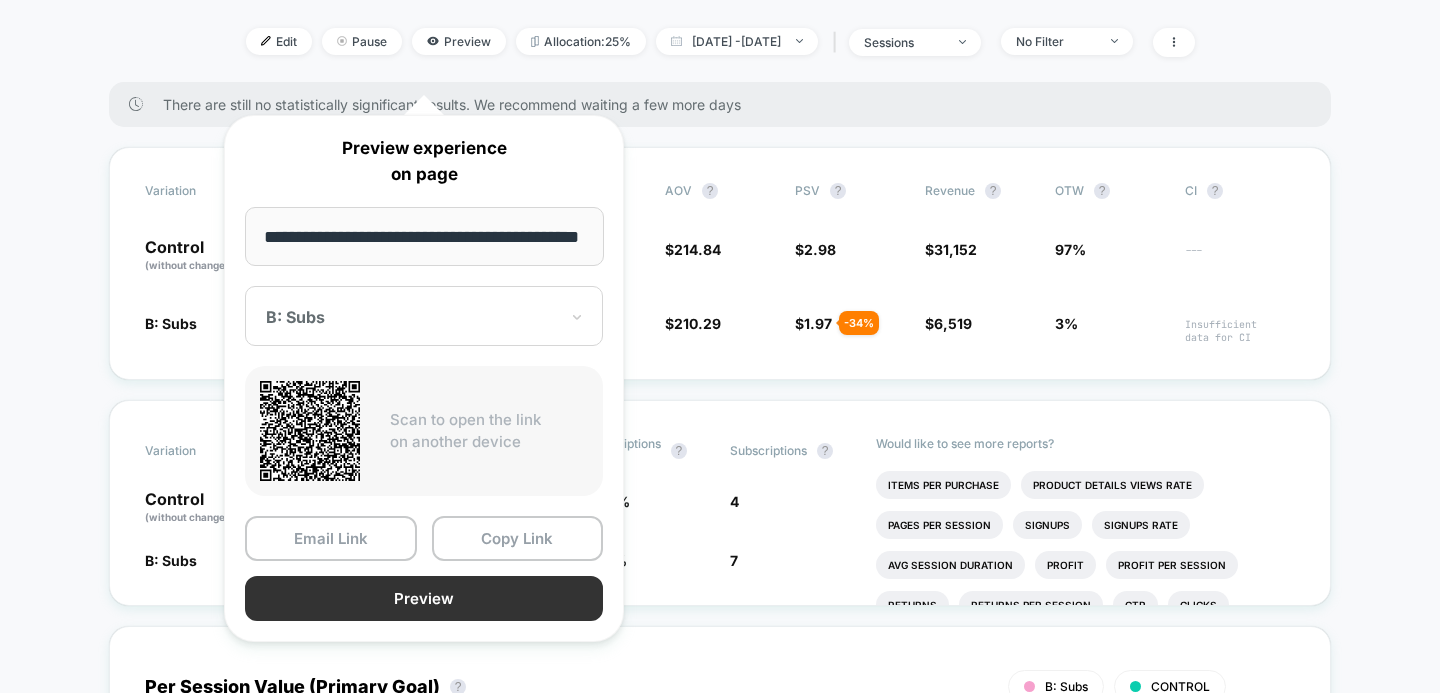 click on "Preview" at bounding box center (424, 598) 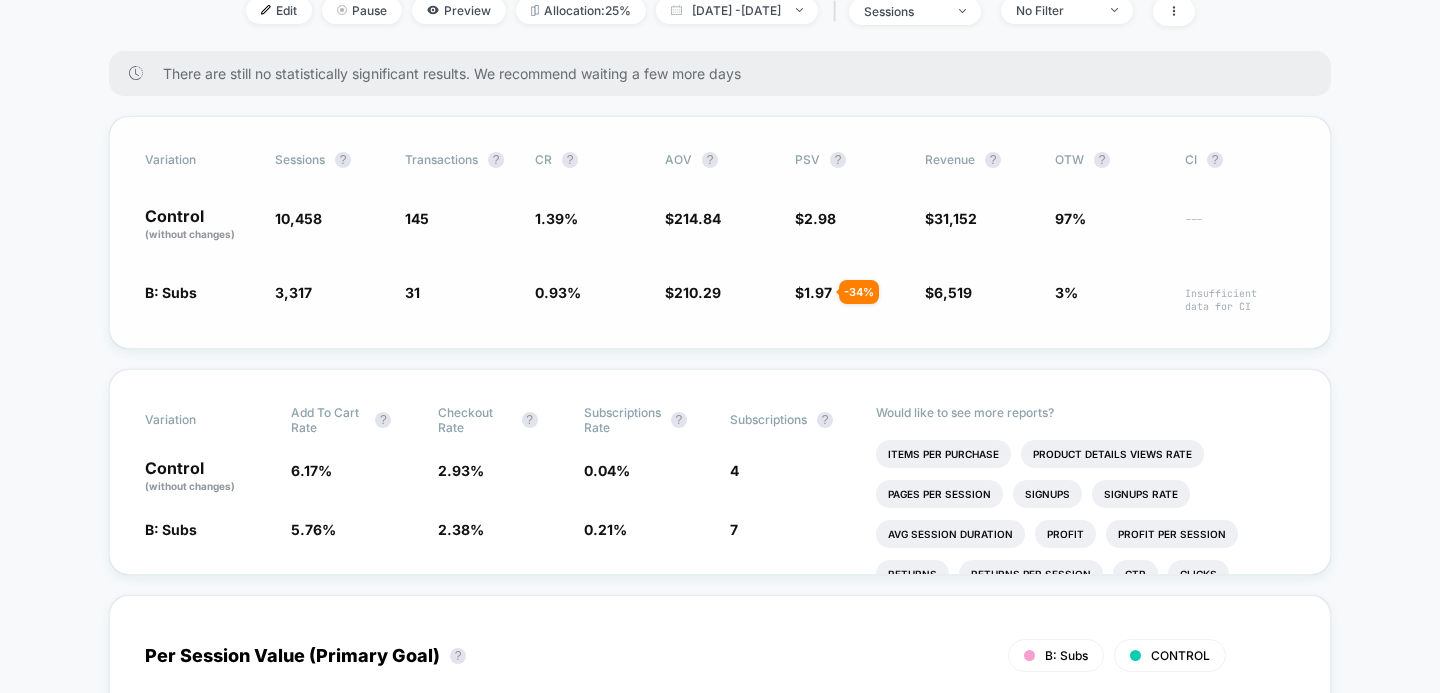 scroll, scrollTop: 360, scrollLeft: 0, axis: vertical 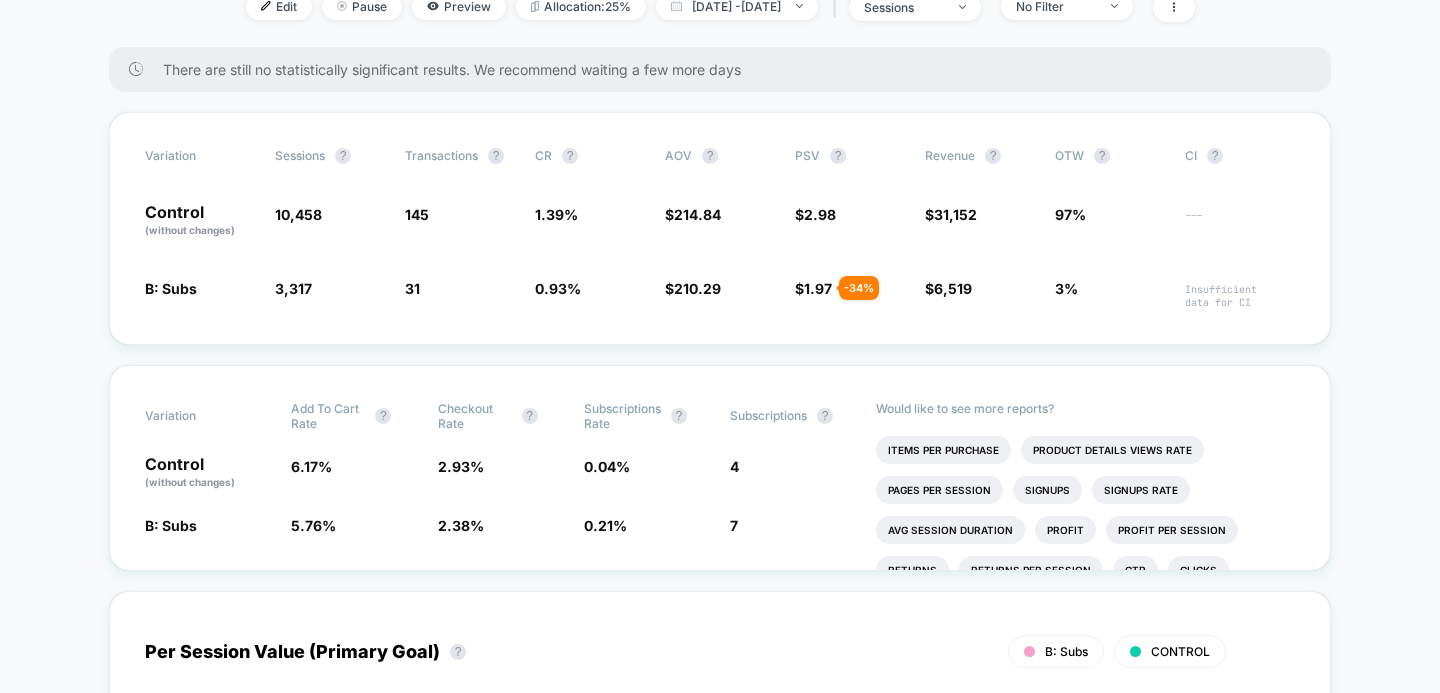 click on "< Back to all live experiences  Strength Stack PDP Subs URL Split Test (New Buy Boxes) LIVE Redirect Test B variant with sub option Click to edit experience details B variant with sub option + Add Images Start date: [DATE] (Last edit [DATE] by [EMAIL_ADDRESS][PERSON_NAME][DOMAIN_NAME]) Pages: other Audience: Custom Audience Device: all devices Trigger: Page Load Edit Pause  Preview Allocation:  25%     [DATE]    -    [DATE] |   sessions   No Filter There are still no statistically significant results. We recommend waiting a few more days Variation Sessions ? Transactions ? CR ? AOV ? PSV ? Revenue ? OTW ? CI ? Control (without changes) 10,458 145 1.39 % $ 214.84 $ 2.98 $ 31,152 97% --- B: Subs 3,317 - 68.3 % 31 - 32.6 % 0.93 % - 32.6 % $ 210.29 - 2.1 % $ 1.97 - 34 % $ 6,519 - 34 % 3% Insufficient  data for CI Variation Add To Cart Rate ? Checkout Rate ? Subscriptions Rate ? Subscriptions ? Control (without changes) 6.17 % 2.93 % 0.04 % 4 B: Subs 5.76 % - 6.6 % 2.38 % - 18.6 % 0.21 % + 452 % 7 + 452" at bounding box center (720, 3195) 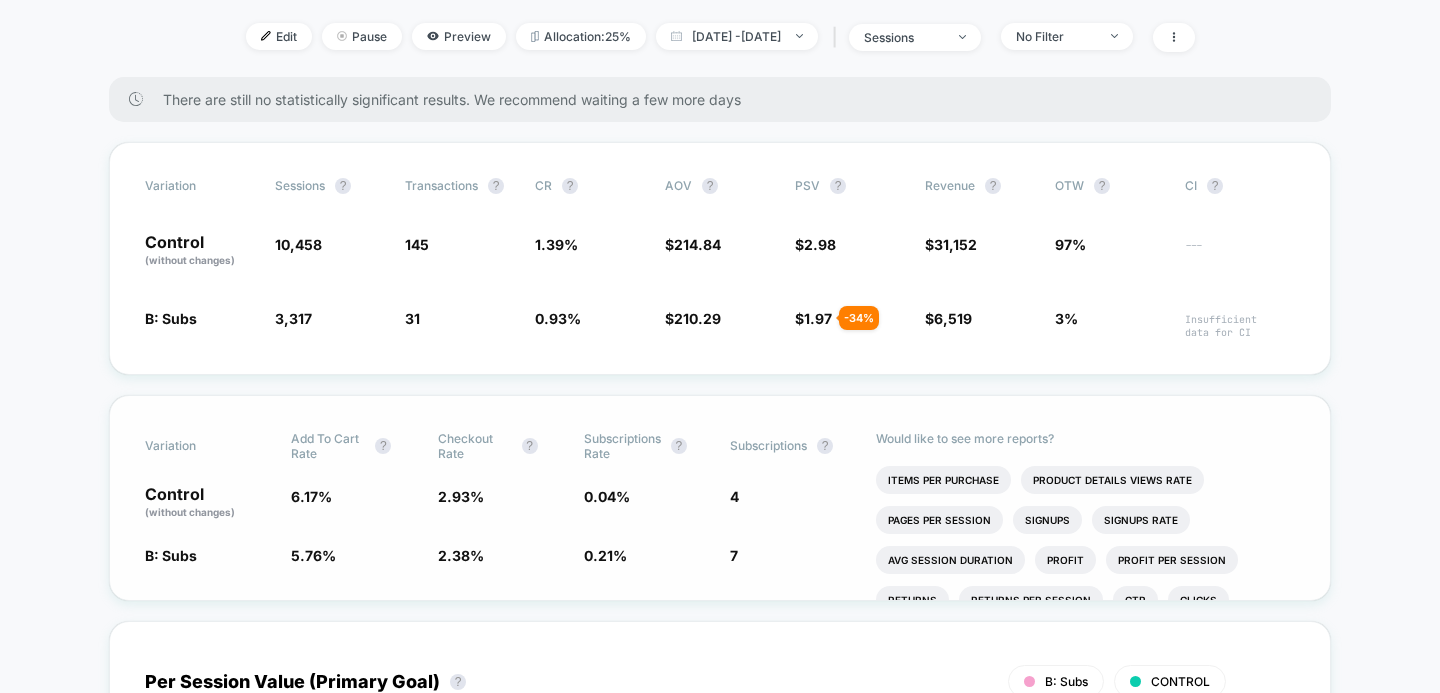 scroll, scrollTop: 346, scrollLeft: 0, axis: vertical 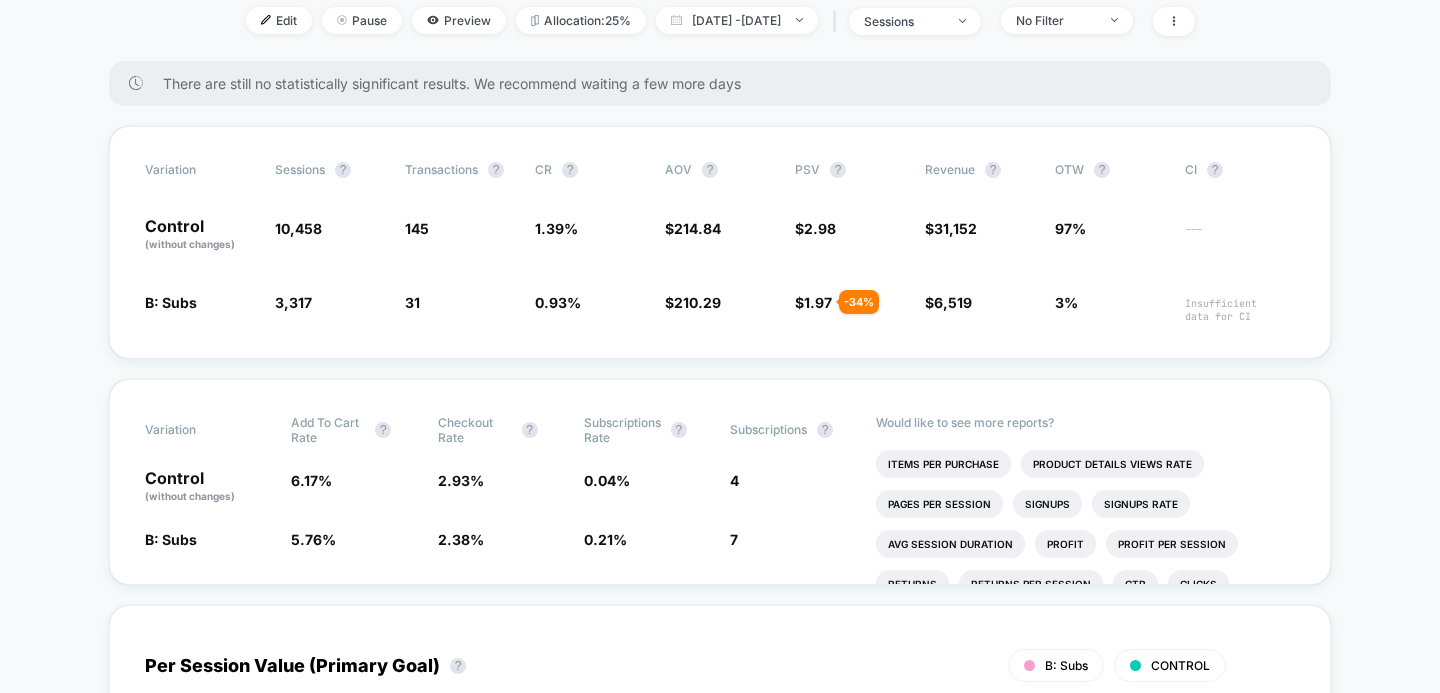 click on "There are still no statistically significant results. We recommend waiting a few more days" at bounding box center (720, 83) 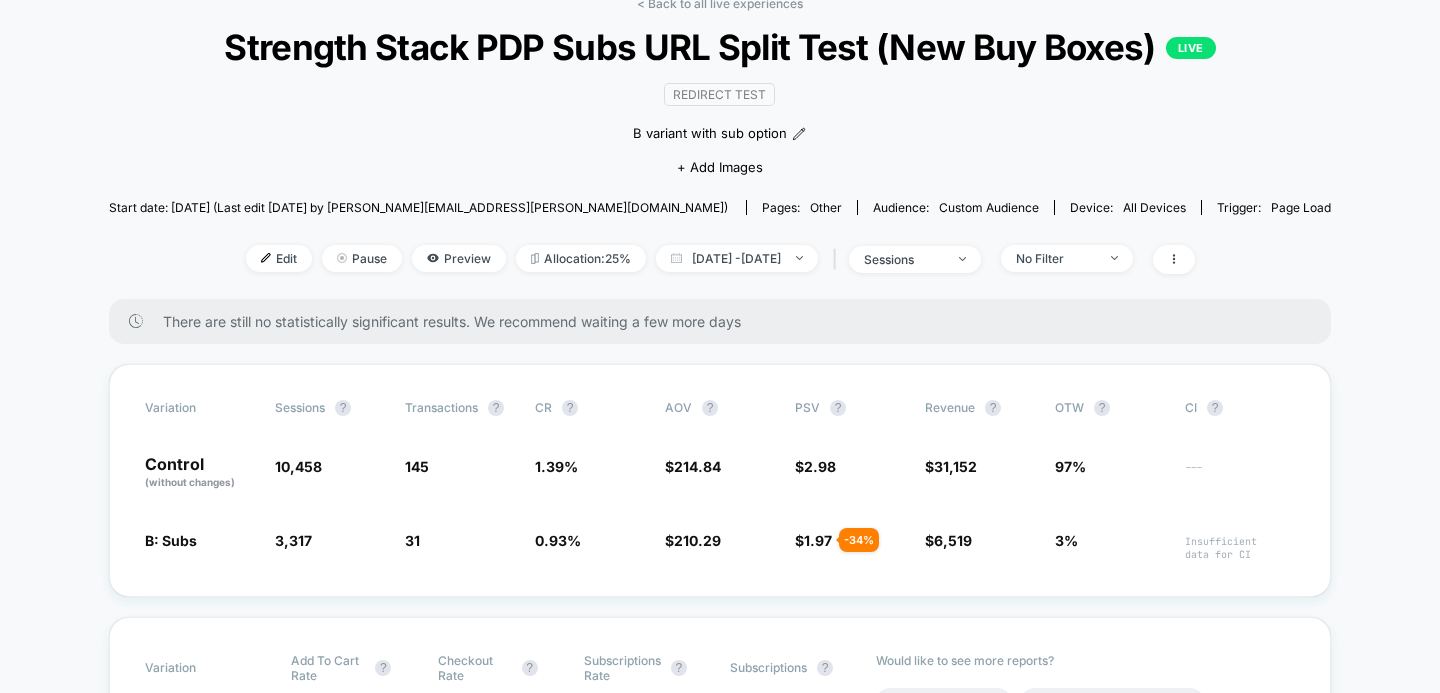 scroll, scrollTop: 79, scrollLeft: 0, axis: vertical 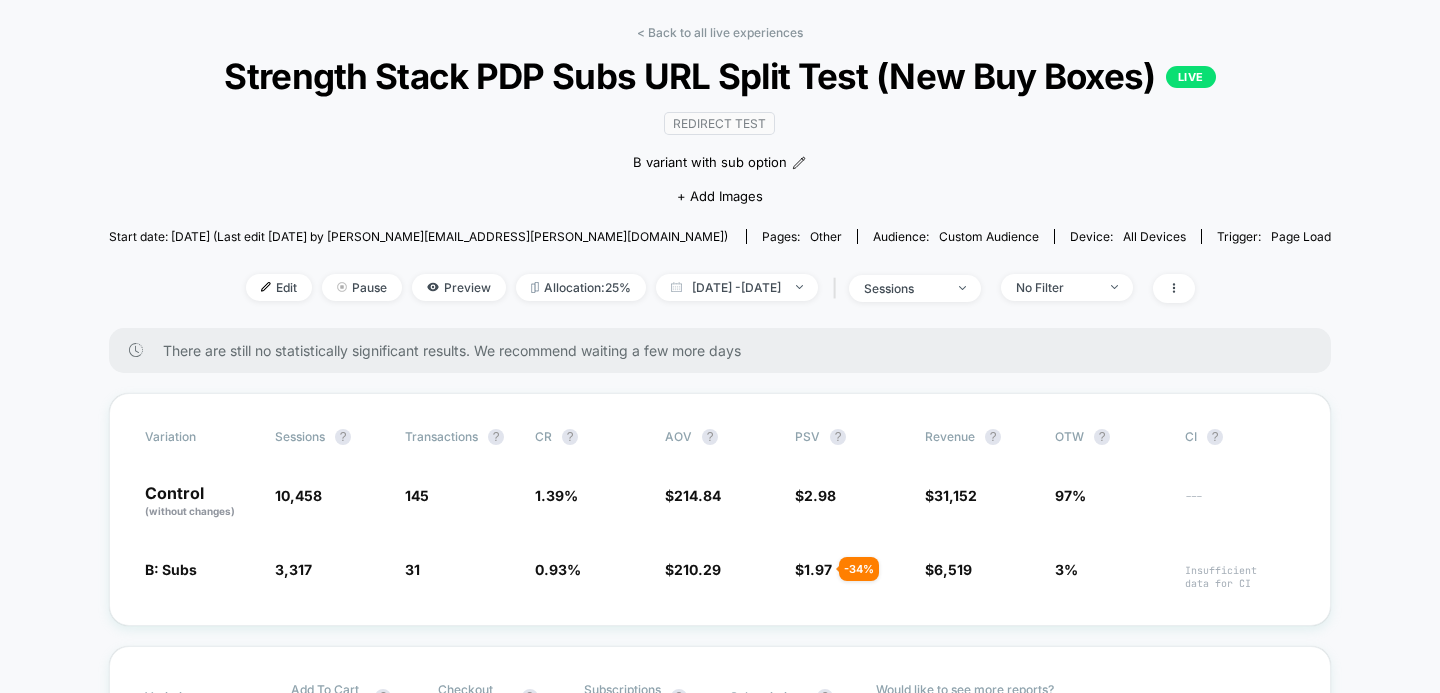 click on "< Back to all live experiences  Strength Stack PDP Subs URL Split Test (New Buy Boxes) LIVE Redirect Test B variant with sub option Click to edit experience details B variant with sub option + Add Images Start date: [DATE] (Last edit [DATE] by [EMAIL_ADDRESS][PERSON_NAME][DOMAIN_NAME]) Pages: other Audience: Custom Audience Device: all devices Trigger: Page Load Edit Pause  Preview Allocation:  25%     [DATE]    -    [DATE] |   sessions   No Filter" at bounding box center (720, 176) 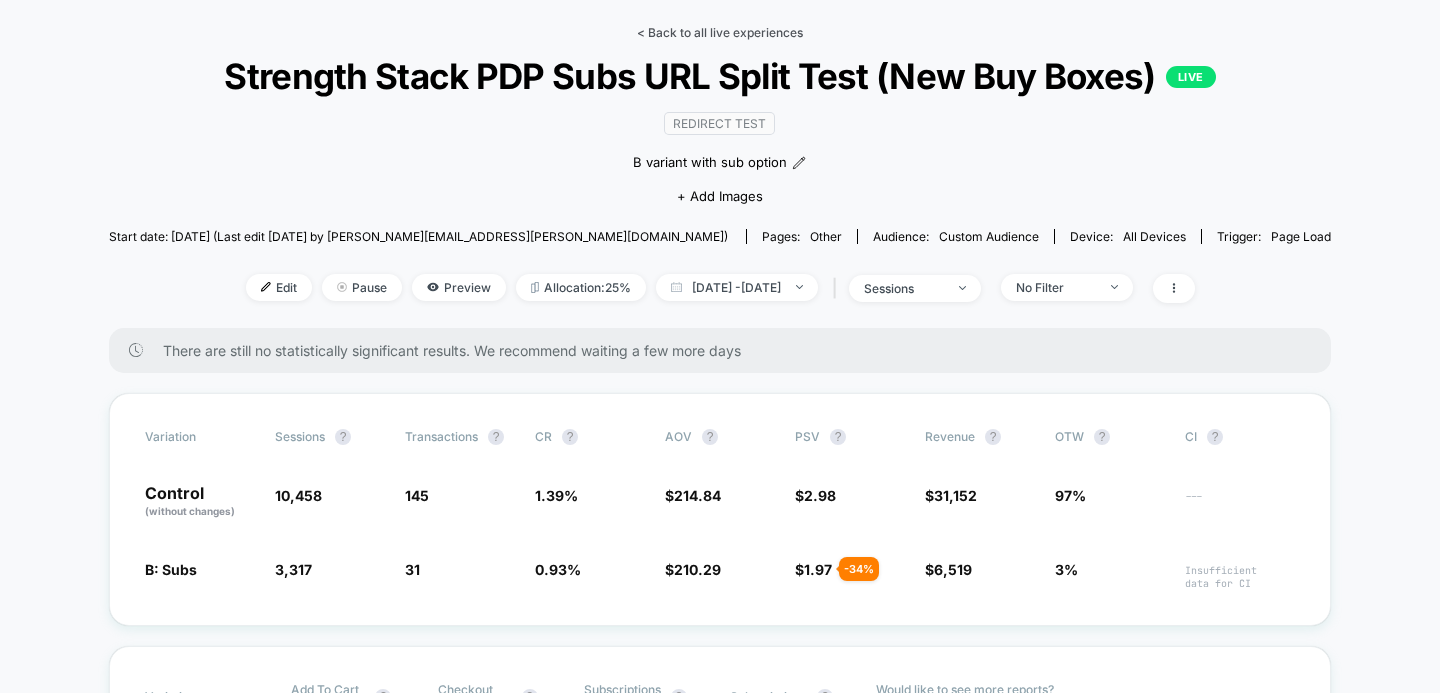 click on "< Back to all live experiences" at bounding box center (720, 32) 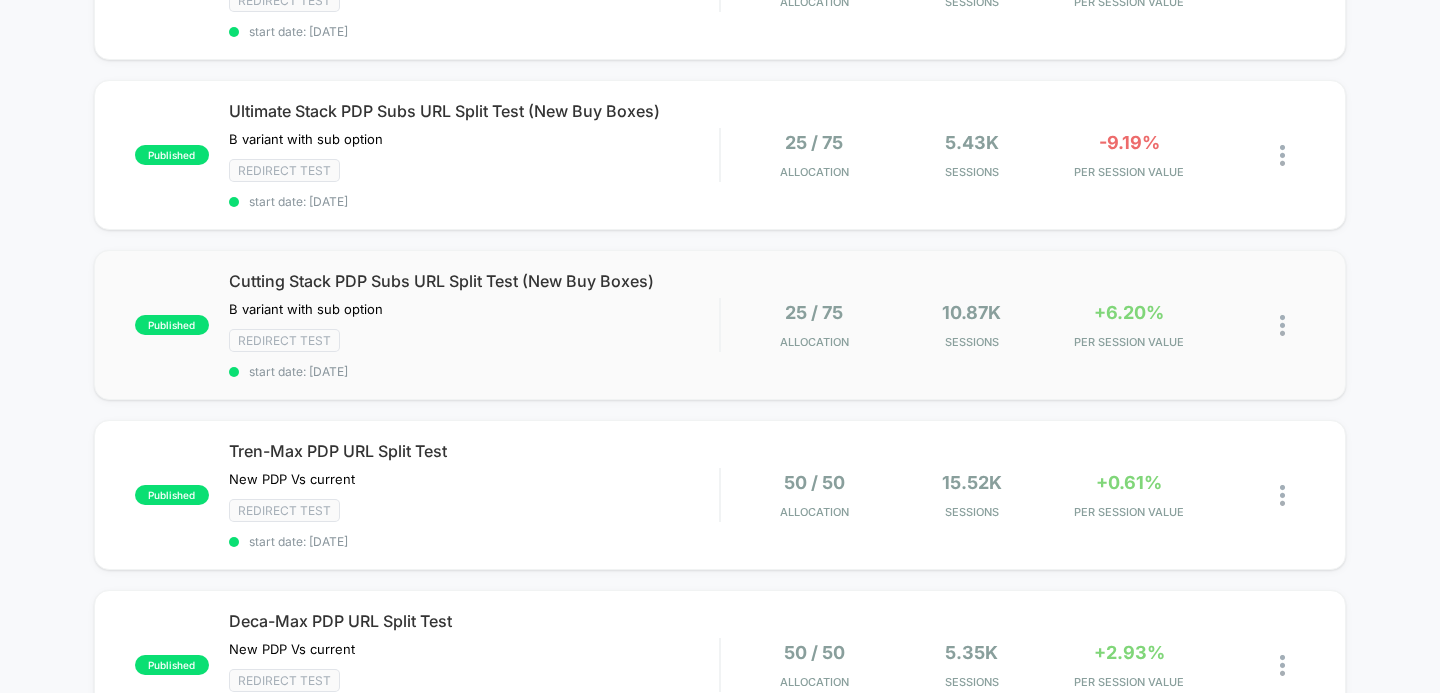 scroll, scrollTop: 615, scrollLeft: 0, axis: vertical 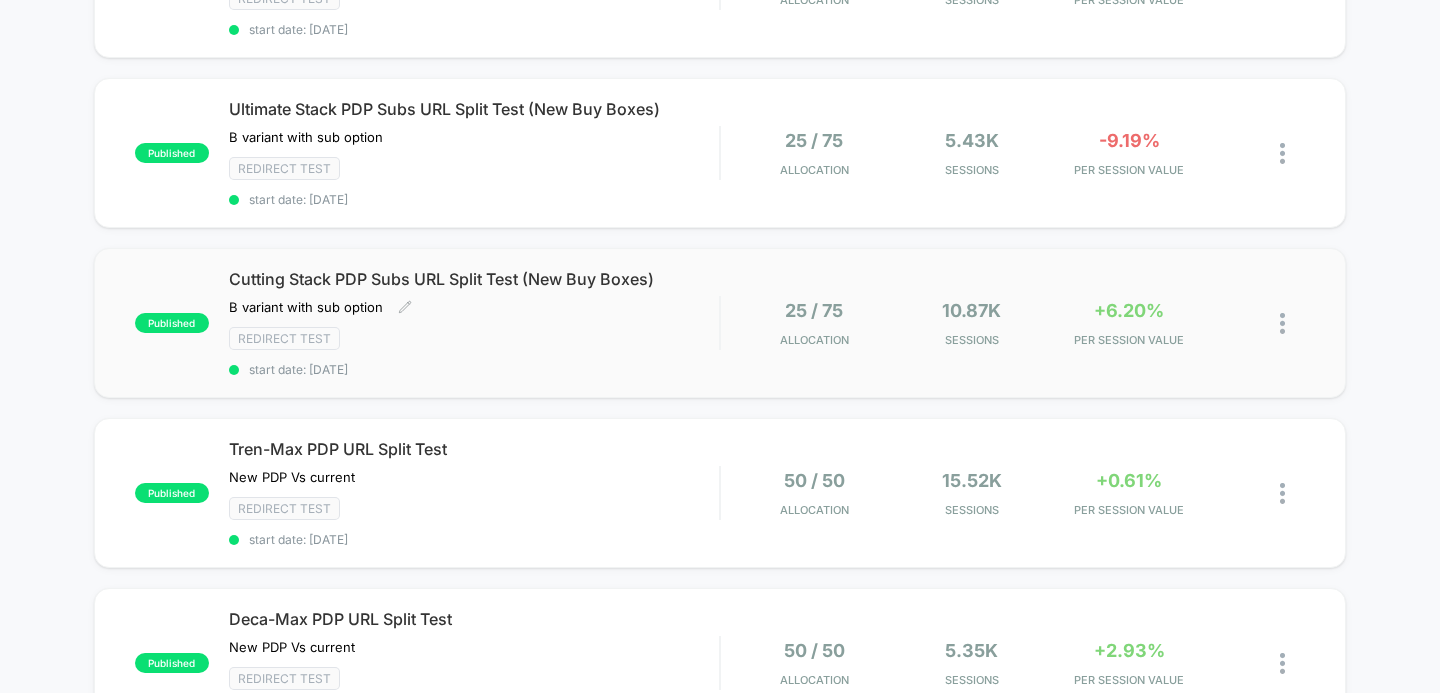 click on "Cutting Stack PDP Subs URL Split Test (New Buy Boxes)" at bounding box center (474, 279) 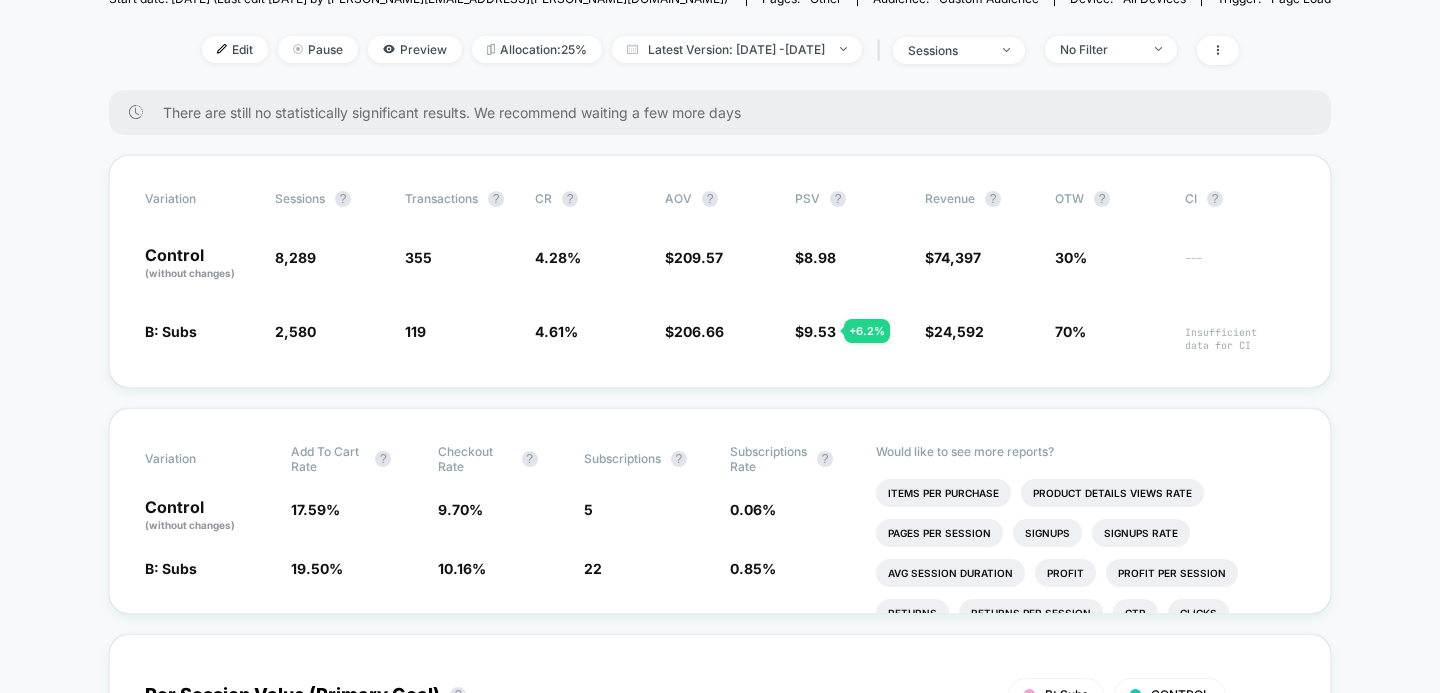 scroll, scrollTop: 318, scrollLeft: 0, axis: vertical 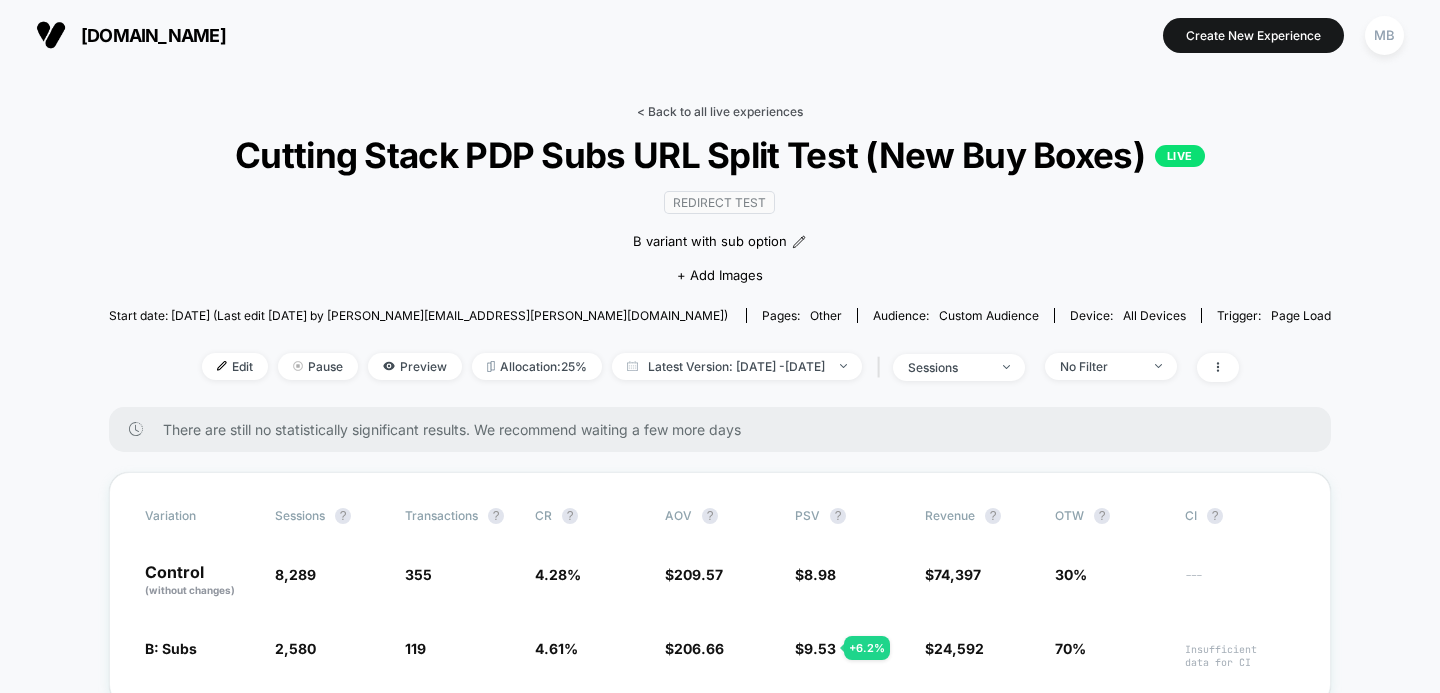 click on "< Back to all live experiences" at bounding box center (720, 111) 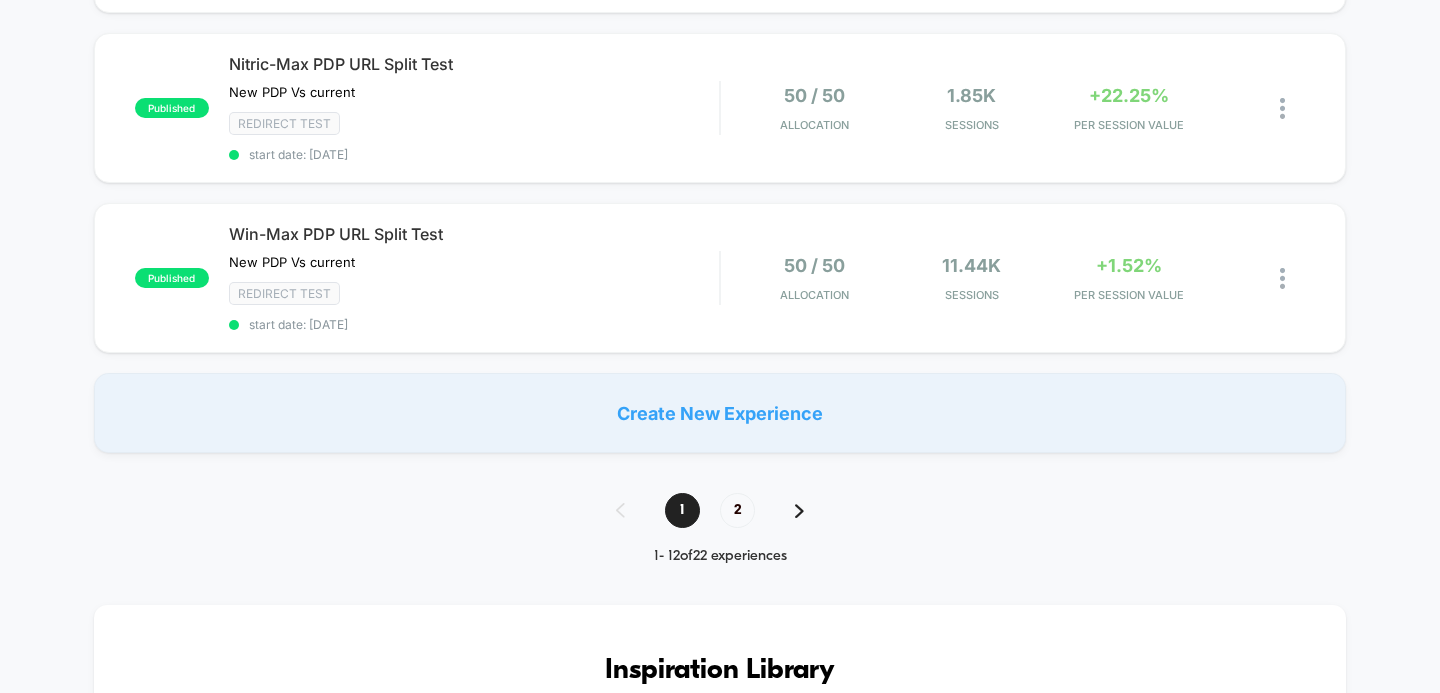 scroll, scrollTop: 1852, scrollLeft: 0, axis: vertical 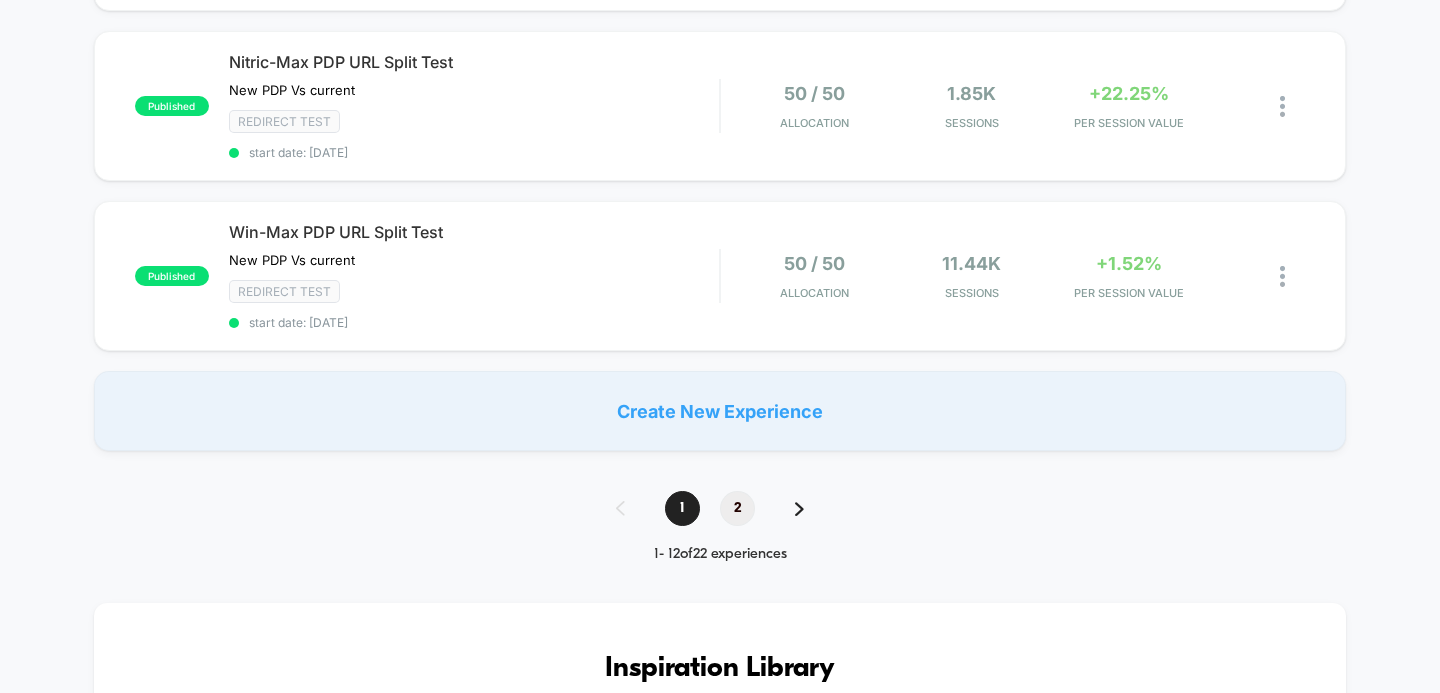 click on "2" at bounding box center [737, 508] 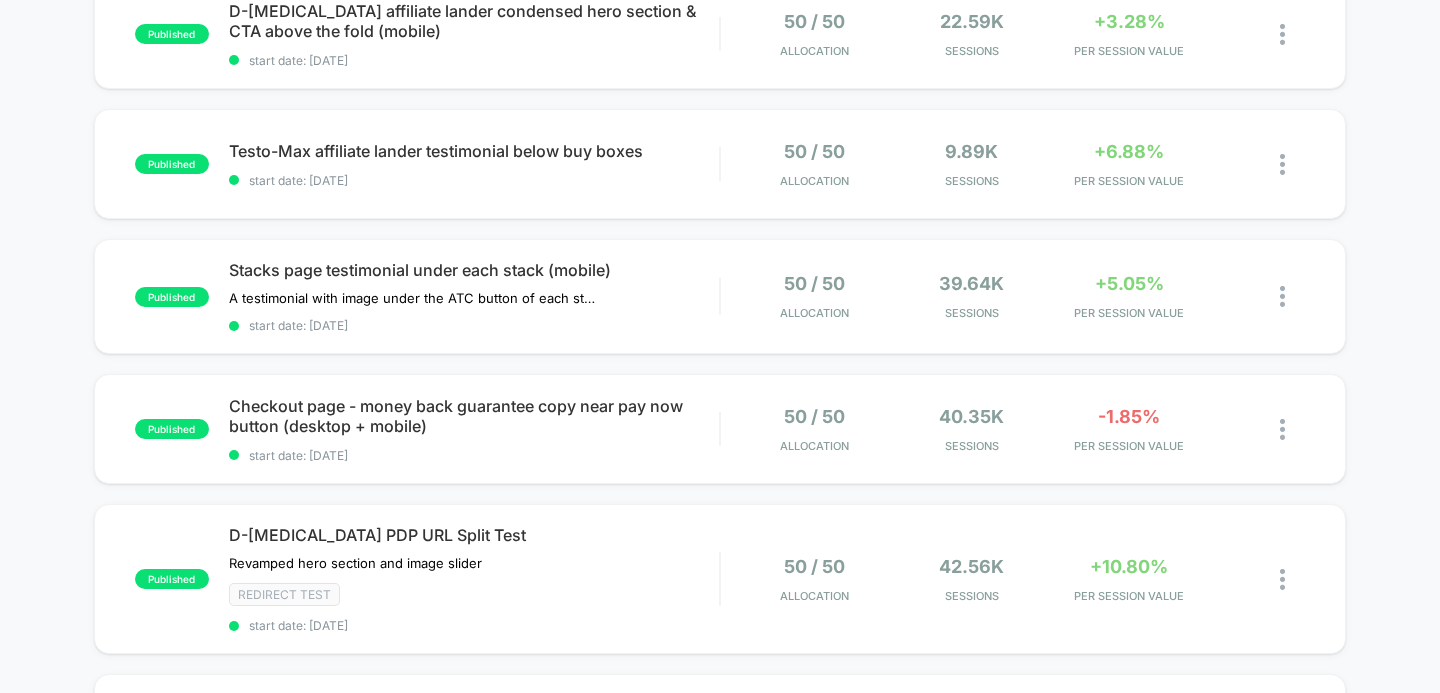scroll, scrollTop: 413, scrollLeft: 0, axis: vertical 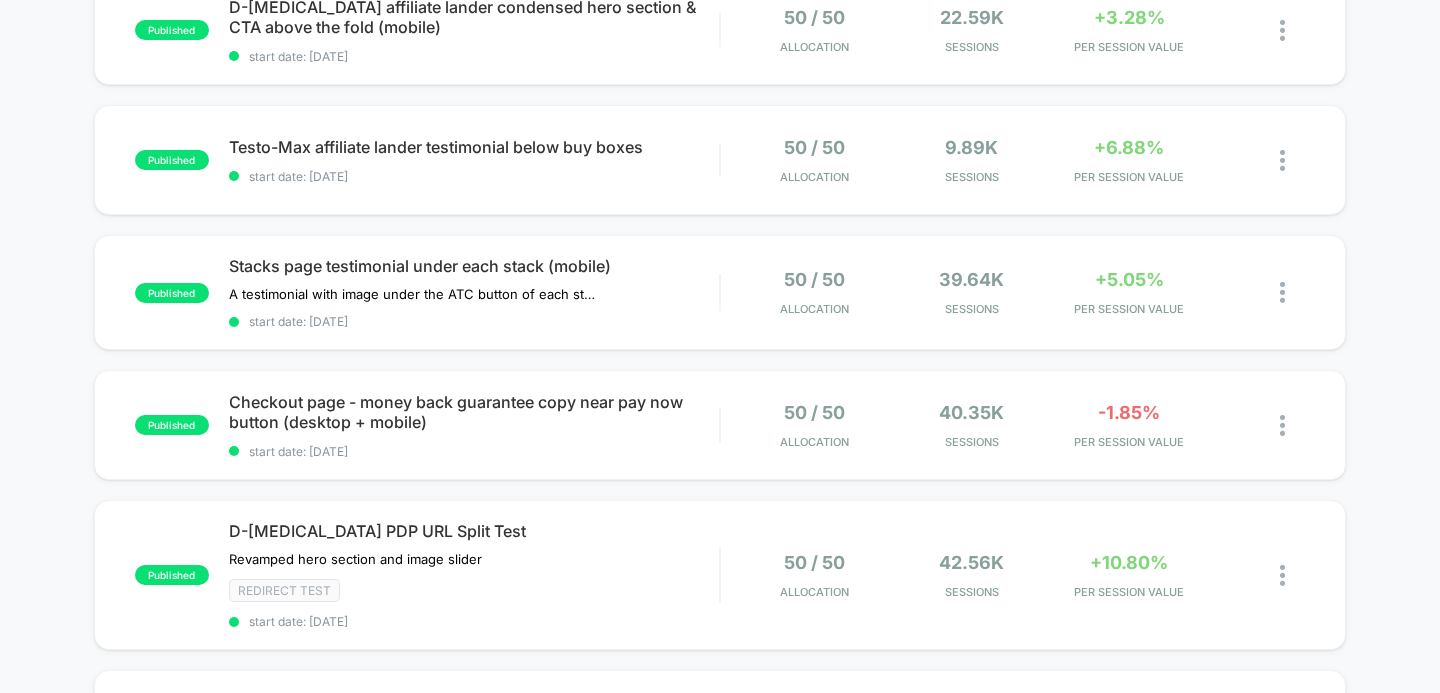 click on "published [PERSON_NAME] PDP URL Split Test New PDP Vs current Click to edit experience details New PDP Vs current Redirect Test start date: [DATE] 50 / 50 Allocation 13.63k Sessions +11.58% PER SESSION VALUE published D-[MEDICAL_DATA] affiliate lander condensed hero section & CTA above the fold (mobile) start date: [DATE] 50 / 50 Allocation 22.59k Sessions +3.28% PER SESSION VALUE published Testo-Max affiliate lander testimonial below buy boxes start date: [DATE] 50 / 50 Allocation 9.89k Sessions +6.88% PER SESSION VALUE published Stacks page testimonial under each stack (mobile) ﻿A testimonial with image under the ATC button of each stack on the page. Click to edit experience details ﻿A testimonial with image under the ATC button of each stack on the page. start date: [DATE] 50 / 50 Allocation 39.64k Sessions +5.05% PER SESSION VALUE published Checkout page - money back guarantee copy near pay now button (desktop + mobile) start date: [DATE] 50 / 50 Allocation 40.35k Sessions -1.85% PER SESSION VALUE" at bounding box center [720, 590] 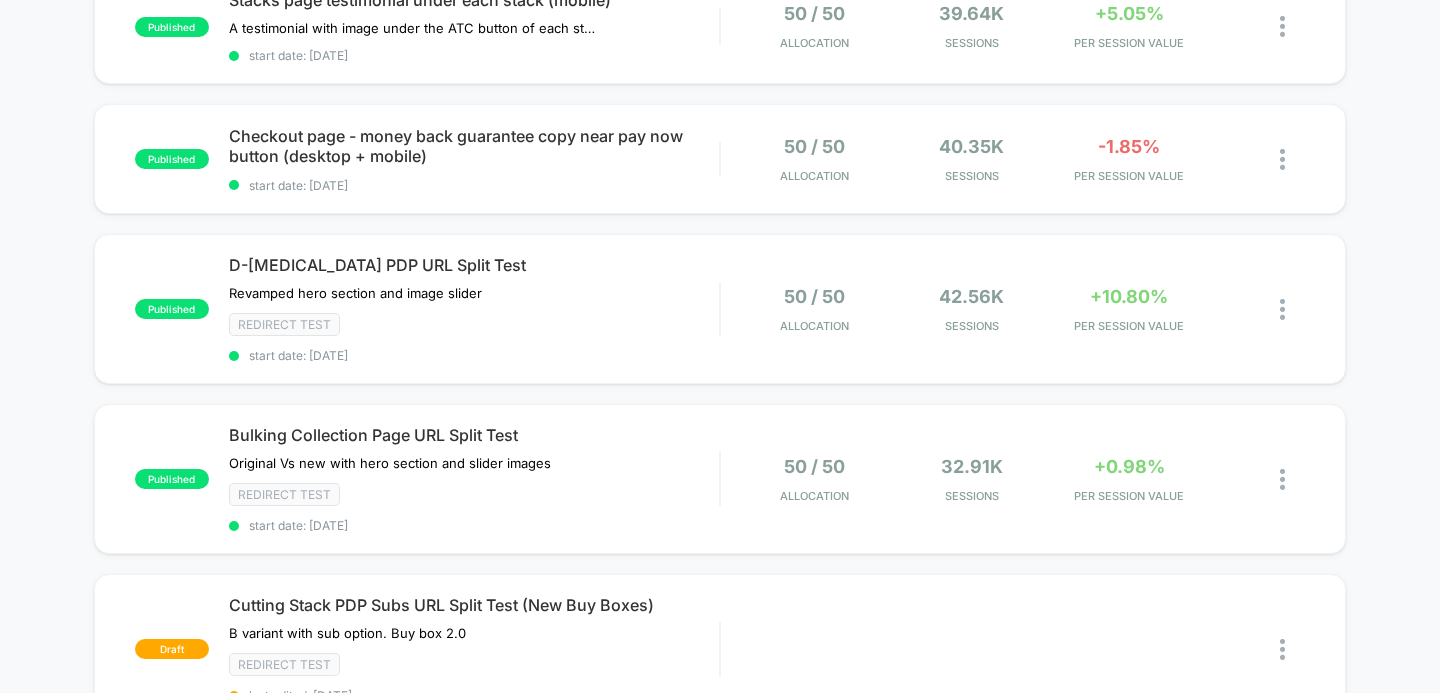 scroll, scrollTop: 680, scrollLeft: 0, axis: vertical 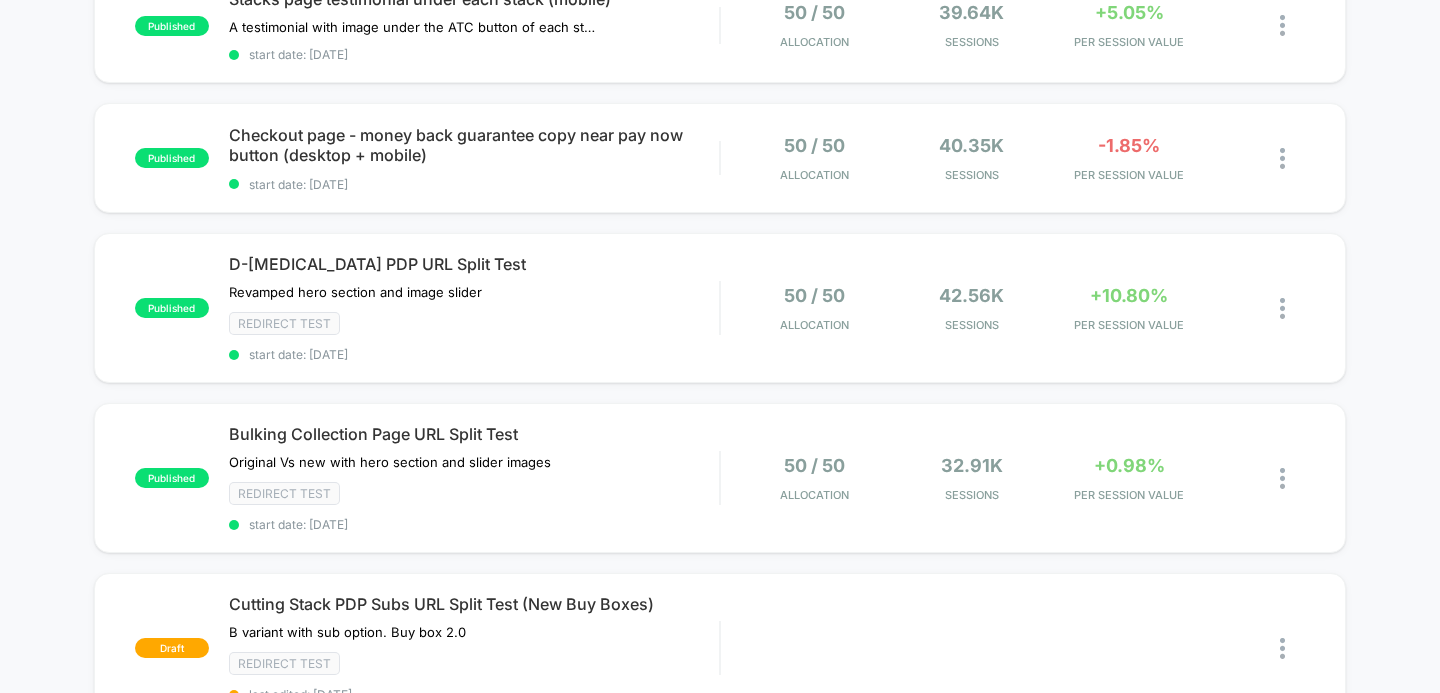 click on "published [PERSON_NAME] PDP URL Split Test New PDP Vs current Click to edit experience details New PDP Vs current Redirect Test start date: [DATE] 50 / 50 Allocation 13.63k Sessions +11.58% PER SESSION VALUE published D-[MEDICAL_DATA] affiliate lander condensed hero section & CTA above the fold (mobile) start date: [DATE] 50 / 50 Allocation 22.59k Sessions +3.28% PER SESSION VALUE published Testo-Max affiliate lander testimonial below buy boxes start date: [DATE] 50 / 50 Allocation 9.89k Sessions +6.88% PER SESSION VALUE published Stacks page testimonial under each stack (mobile) ﻿A testimonial with image under the ATC button of each stack on the page. Click to edit experience details ﻿A testimonial with image under the ATC button of each stack on the page. start date: [DATE] 50 / 50 Allocation 39.64k Sessions +5.05% PER SESSION VALUE published Checkout page - money back guarantee copy near pay now button (desktop + mobile) start date: [DATE] 50 / 50 Allocation 40.35k Sessions -1.85% PER SESSION VALUE" at bounding box center (720, 323) 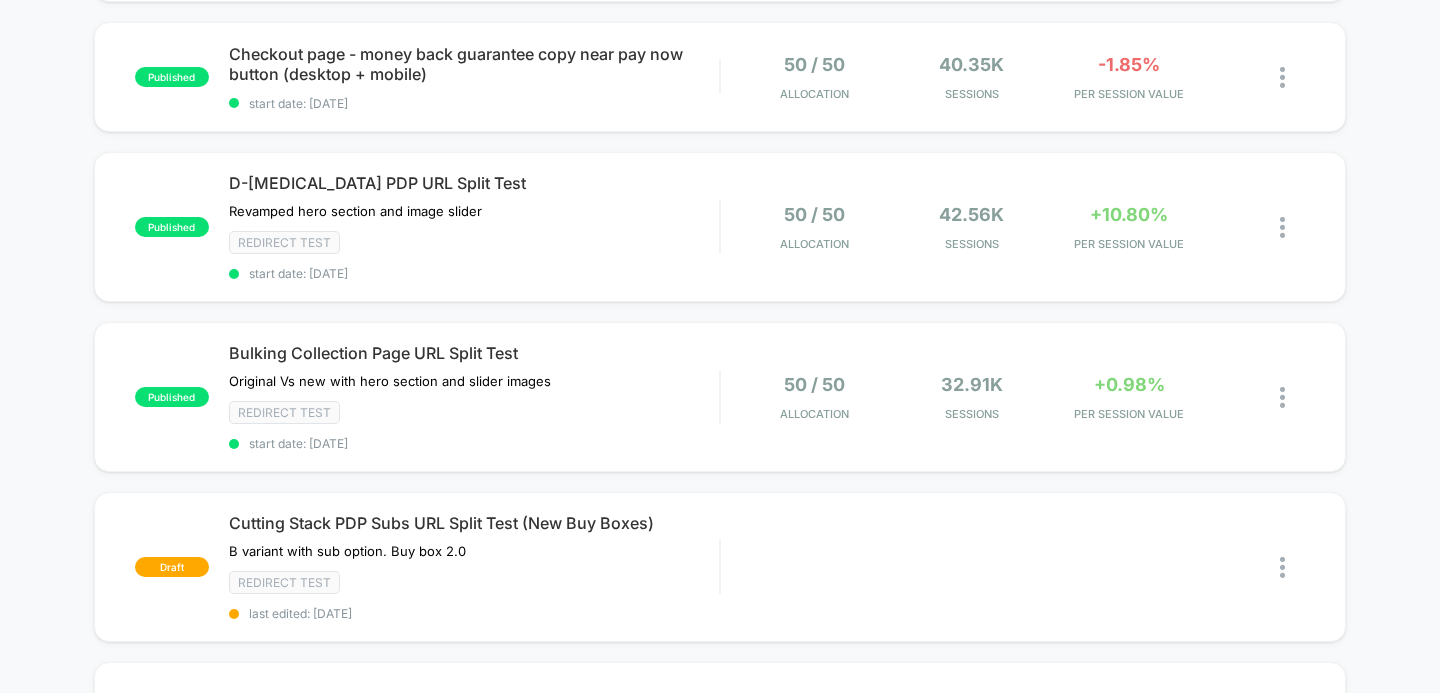 scroll, scrollTop: 760, scrollLeft: 0, axis: vertical 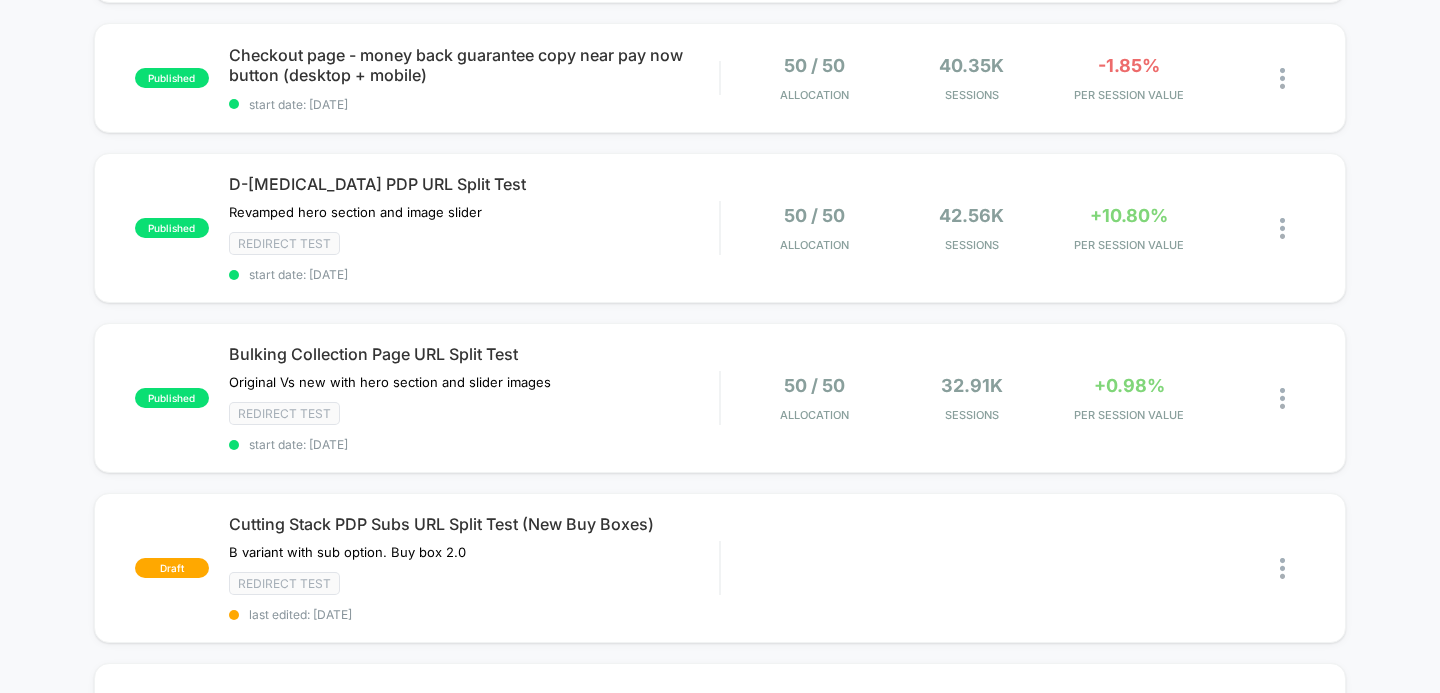click on "published [PERSON_NAME] PDP URL Split Test New PDP Vs current Click to edit experience details New PDP Vs current Redirect Test start date: [DATE] 50 / 50 Allocation 13.63k Sessions +11.58% PER SESSION VALUE published D-[MEDICAL_DATA] affiliate lander condensed hero section & CTA above the fold (mobile) start date: [DATE] 50 / 50 Allocation 22.59k Sessions +3.28% PER SESSION VALUE published Testo-Max affiliate lander testimonial below buy boxes start date: [DATE] 50 / 50 Allocation 9.89k Sessions +6.88% PER SESSION VALUE published Stacks page testimonial under each stack (mobile) ﻿A testimonial with image under the ATC button of each stack on the page. Click to edit experience details ﻿A testimonial with image under the ATC button of each stack on the page. start date: [DATE] 50 / 50 Allocation 39.64k Sessions +5.05% PER SESSION VALUE published Checkout page - money back guarantee copy near pay now button (desktop + mobile) start date: [DATE] 50 / 50 Allocation 40.35k Sessions -1.85% PER SESSION VALUE" at bounding box center (720, 243) 